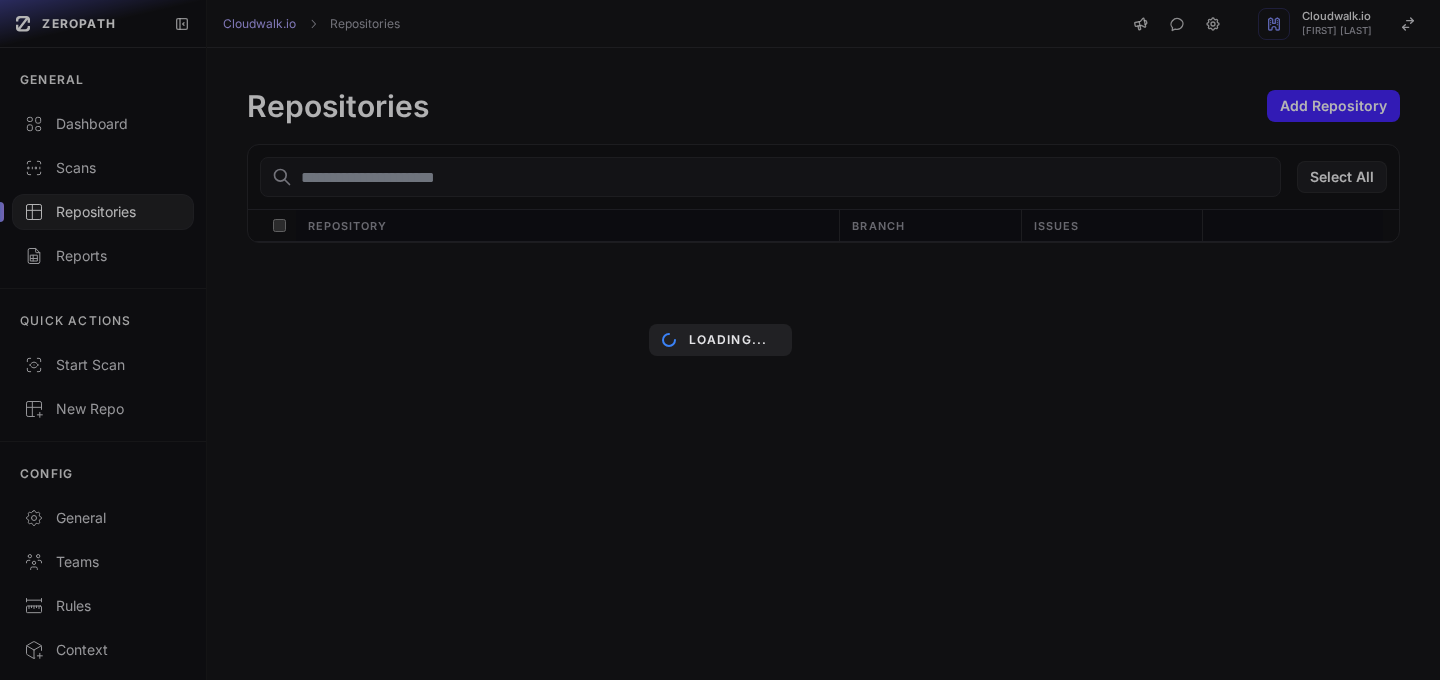 scroll, scrollTop: 0, scrollLeft: 0, axis: both 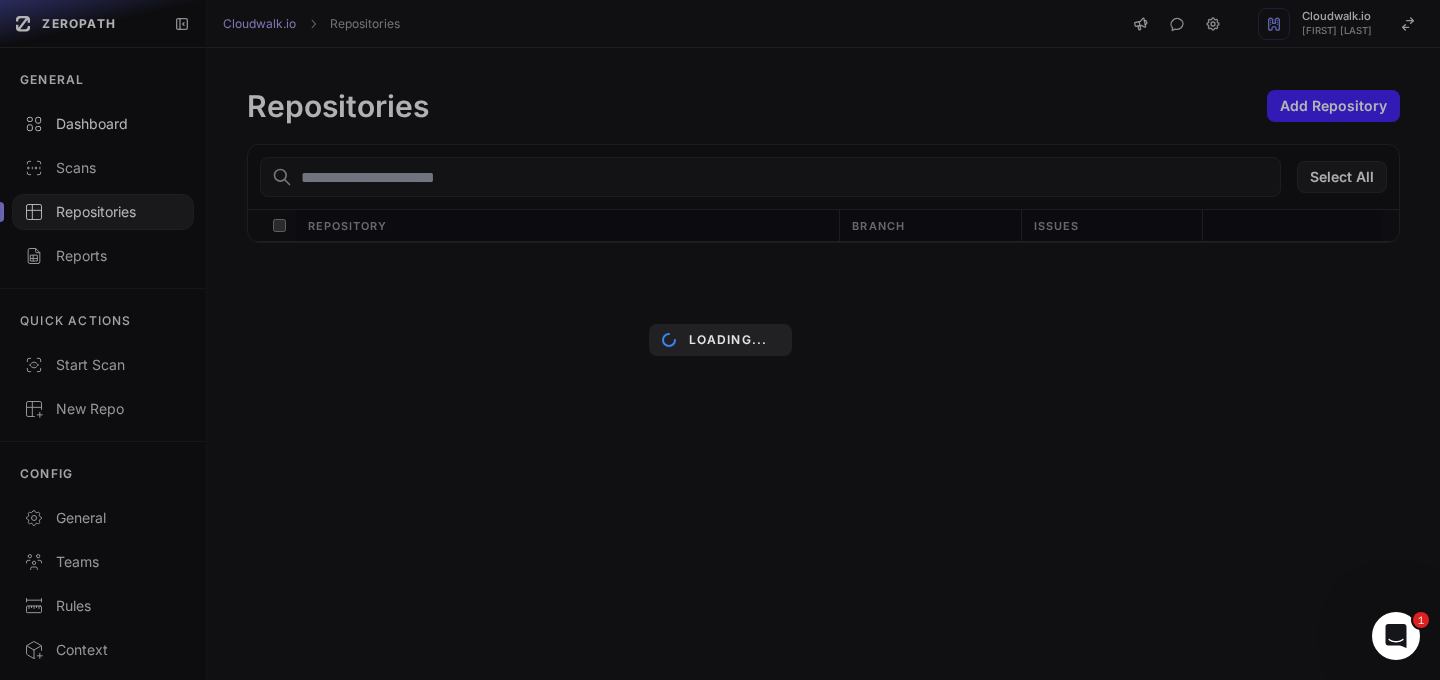 click on "Dashboard" at bounding box center [103, 124] 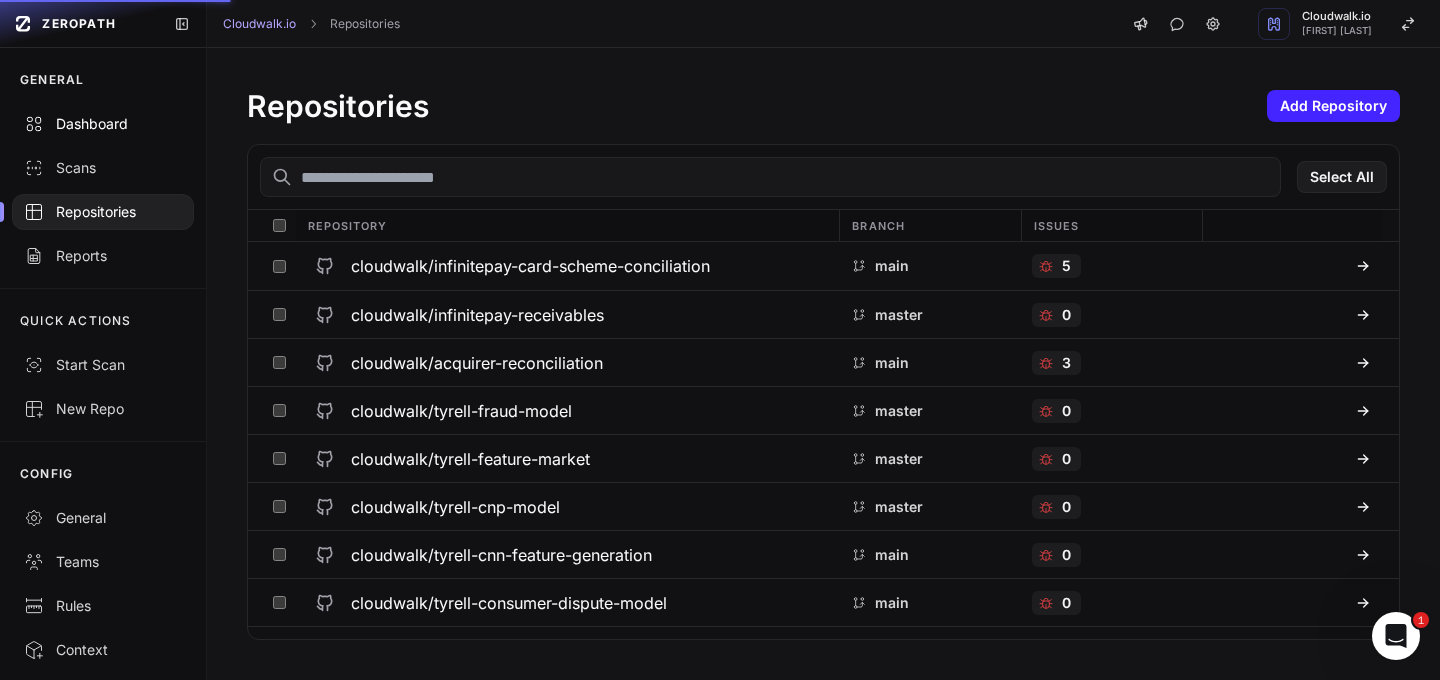 click on "Dashboard" at bounding box center [103, 124] 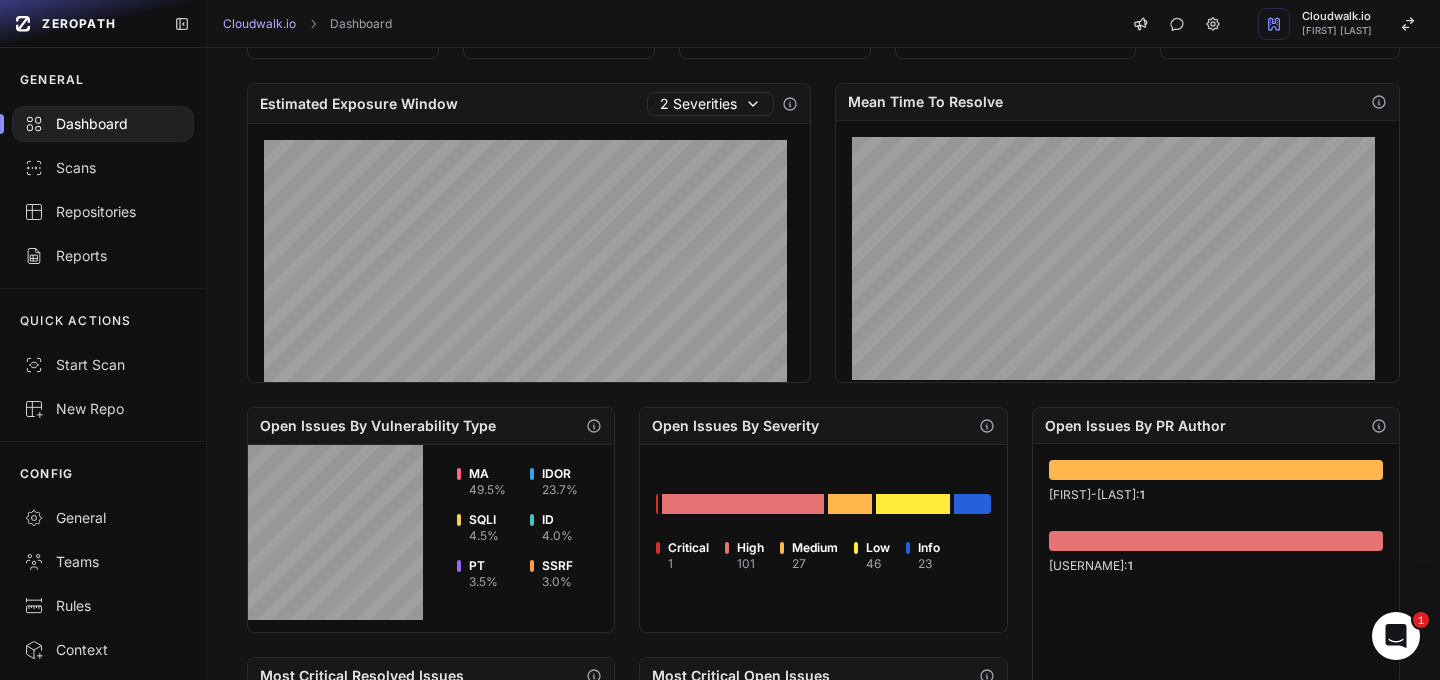 scroll, scrollTop: 317, scrollLeft: 0, axis: vertical 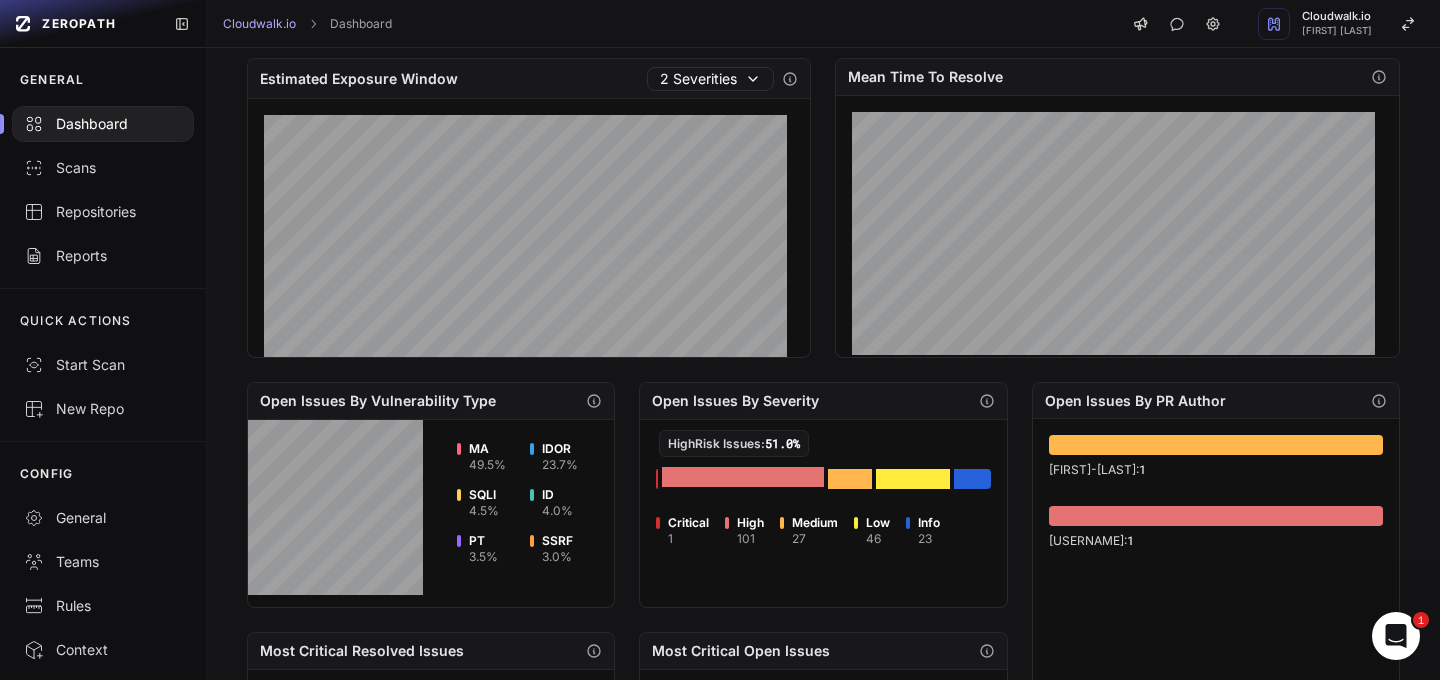 click 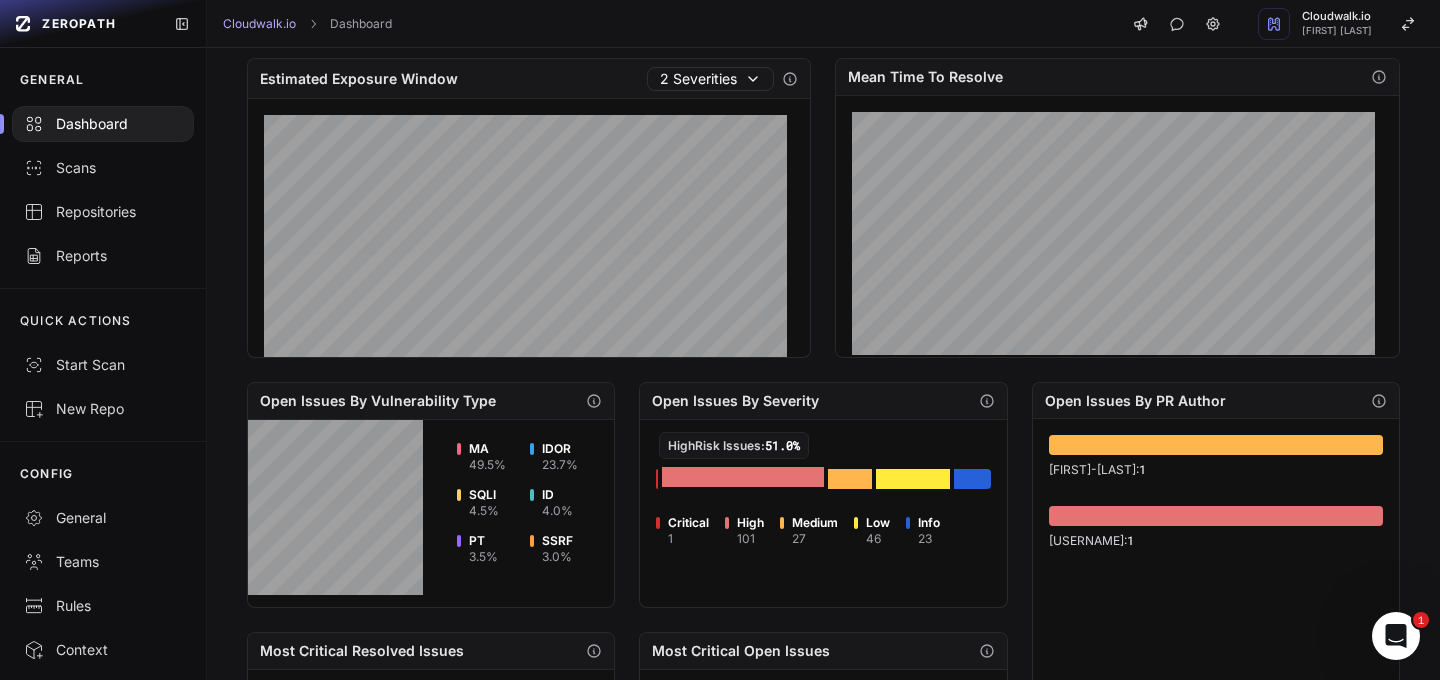 click 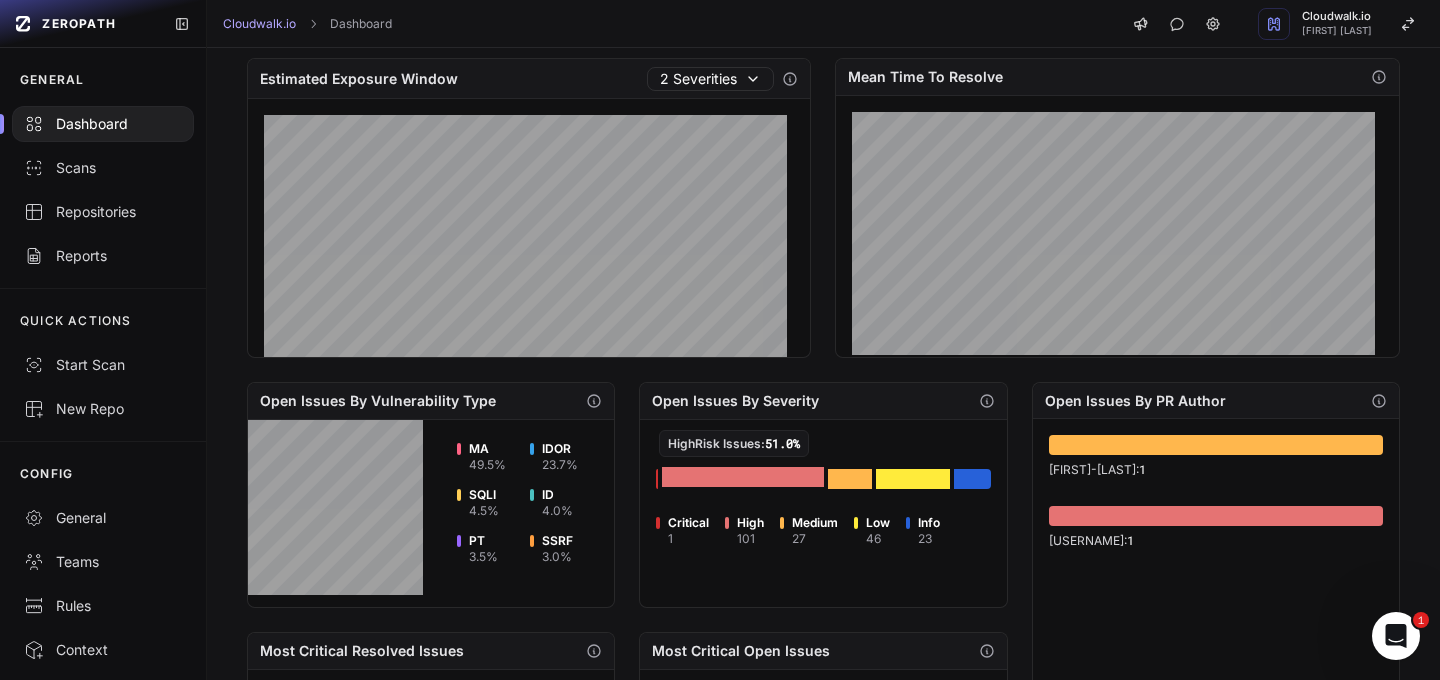 click 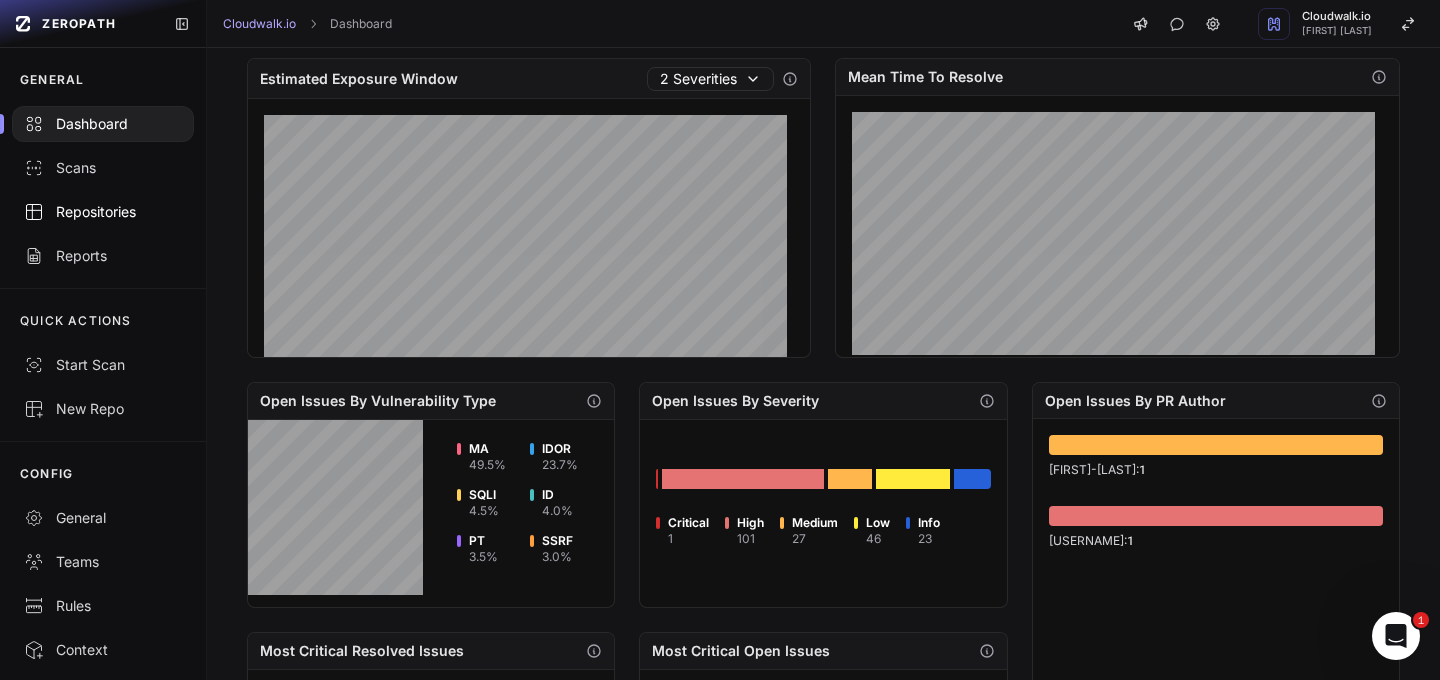 click on "Repositories" at bounding box center [103, 212] 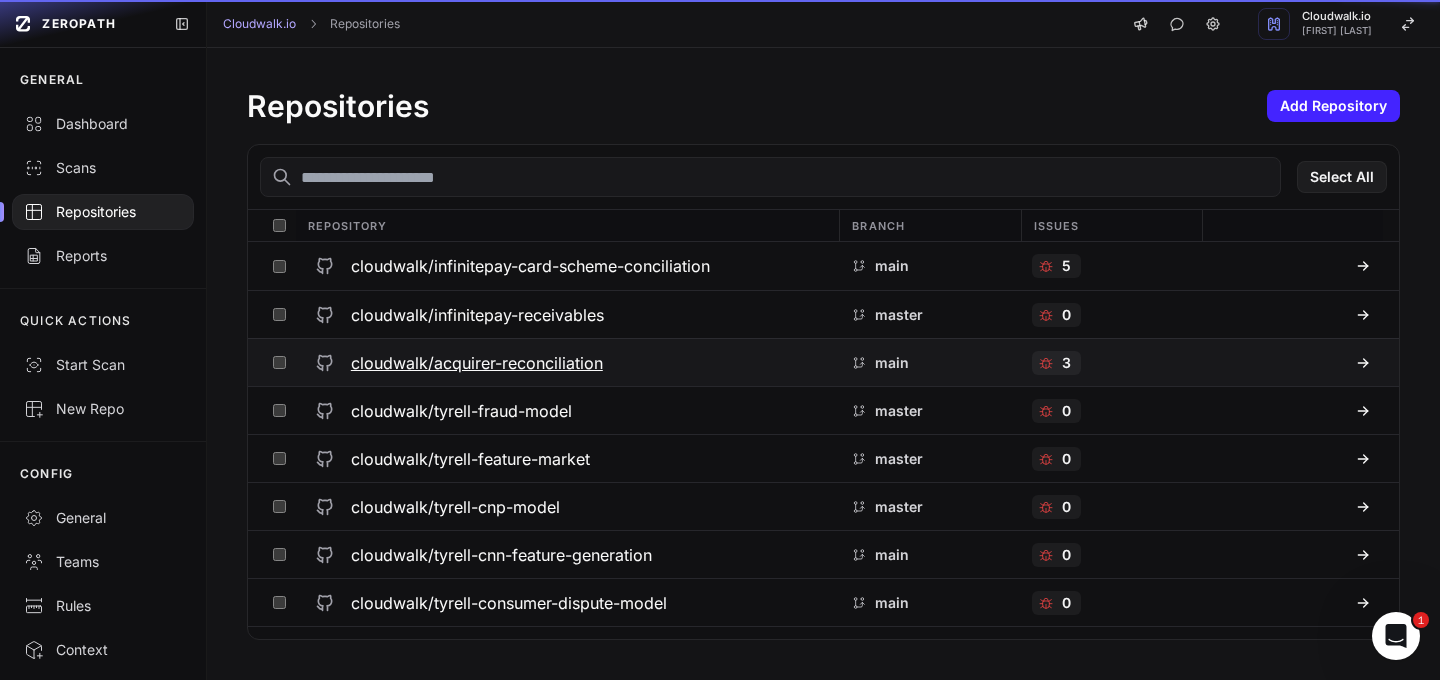 scroll, scrollTop: 0, scrollLeft: 0, axis: both 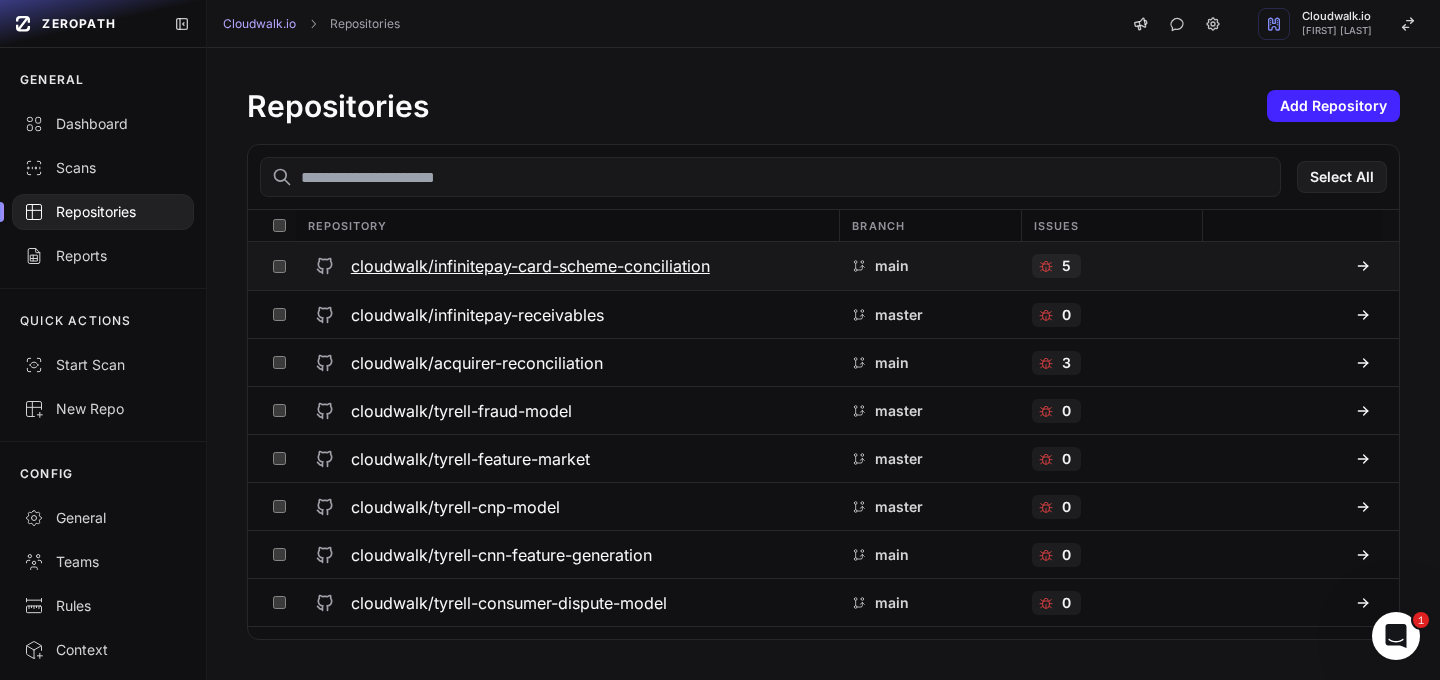 click on "cloudwalk/infinitepay-card-scheme-conciliation" at bounding box center [530, 266] 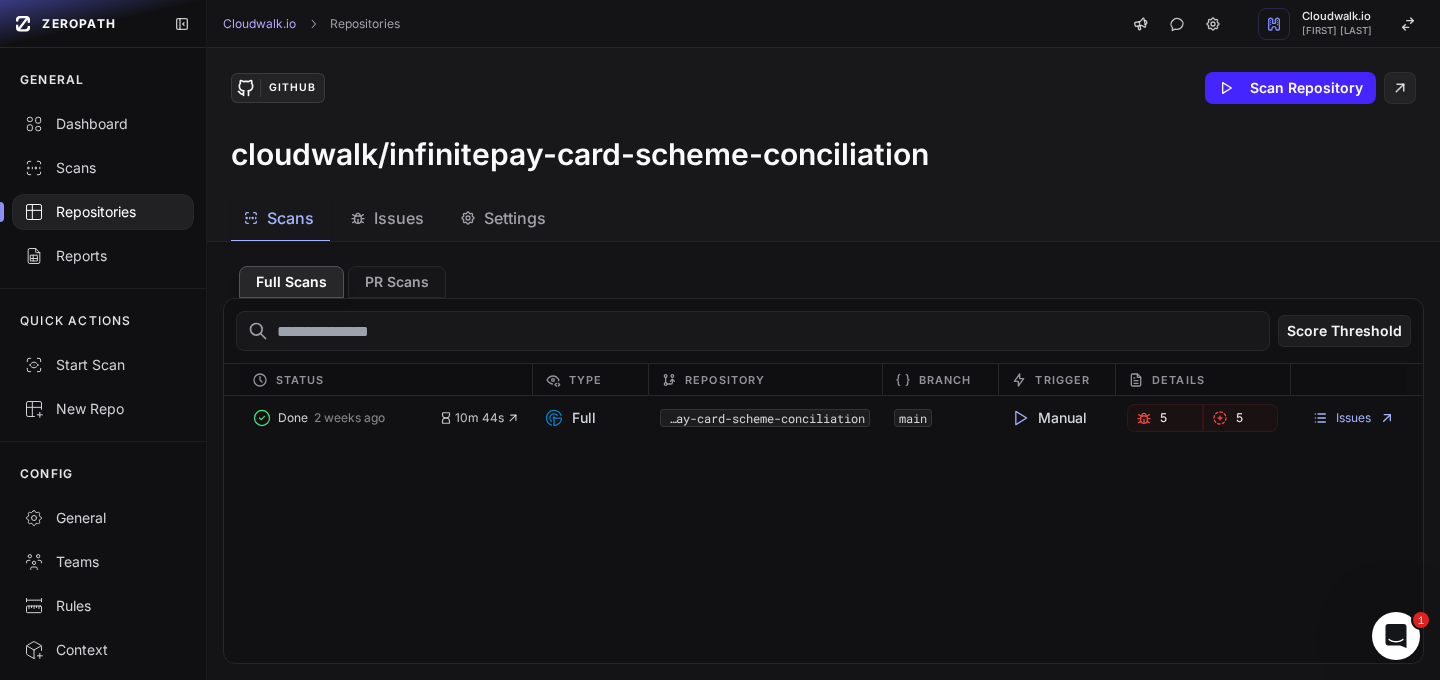 click on "Issues" at bounding box center [399, 218] 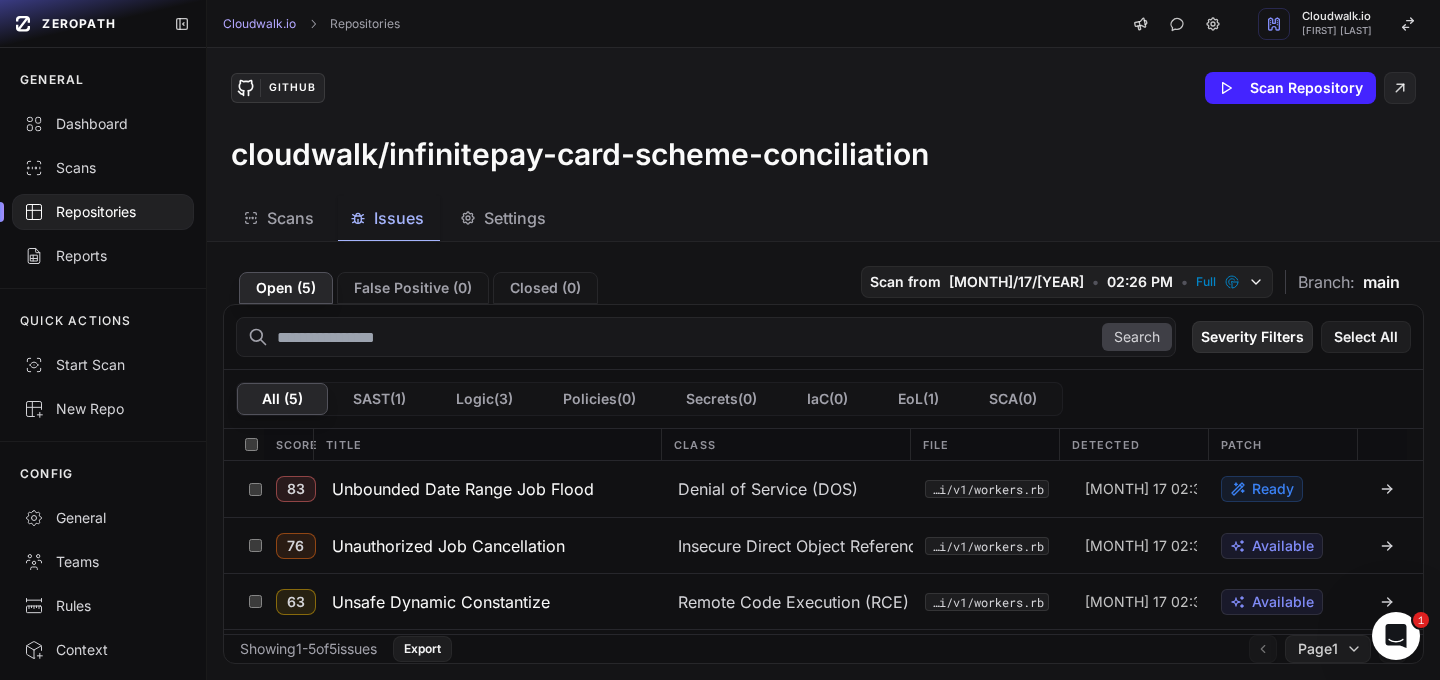 click on "Severity Filters" at bounding box center (1252, 337) 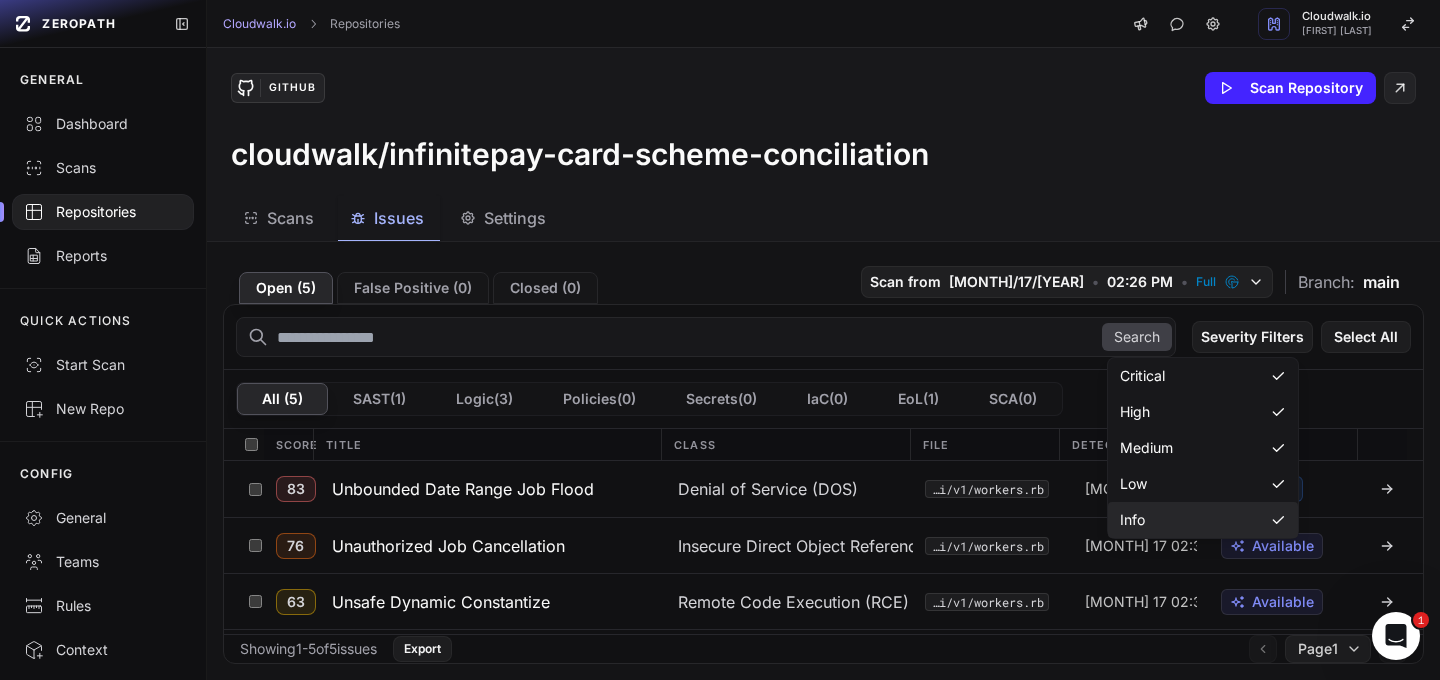 click on "Info" 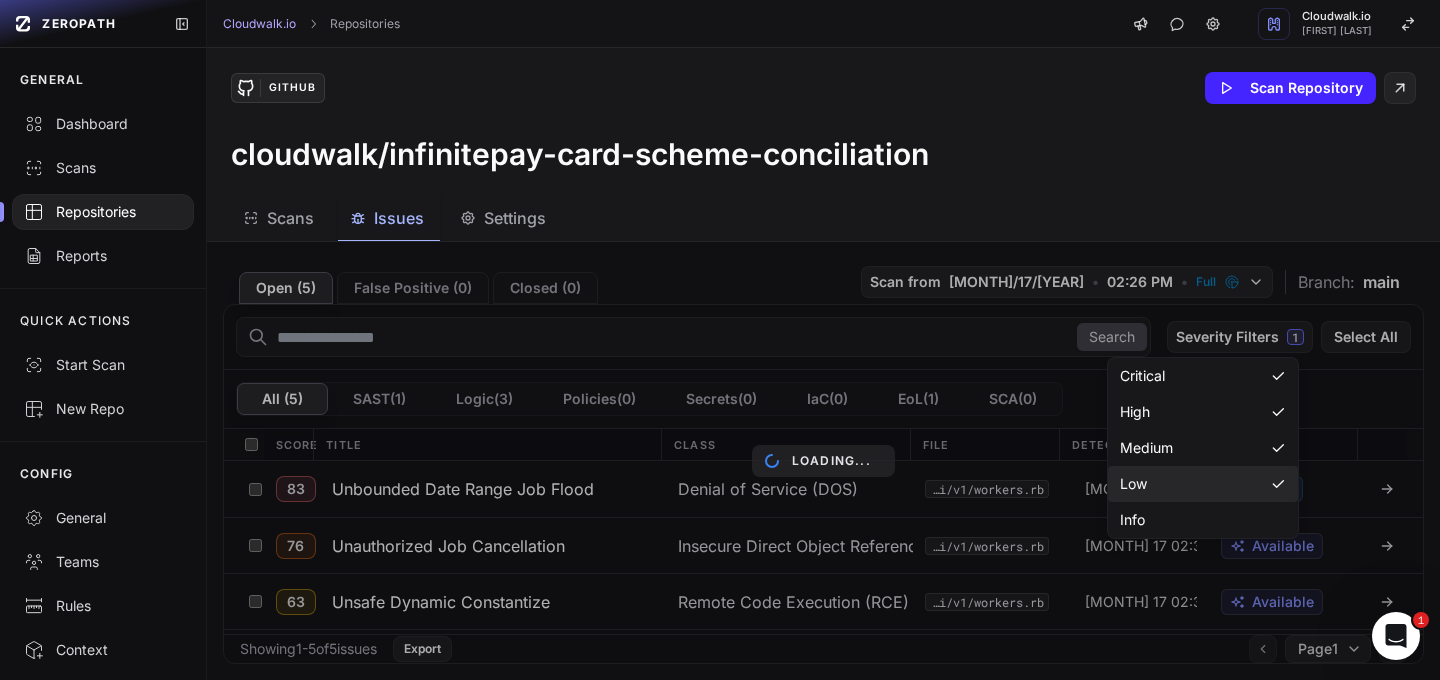 click on "Low" 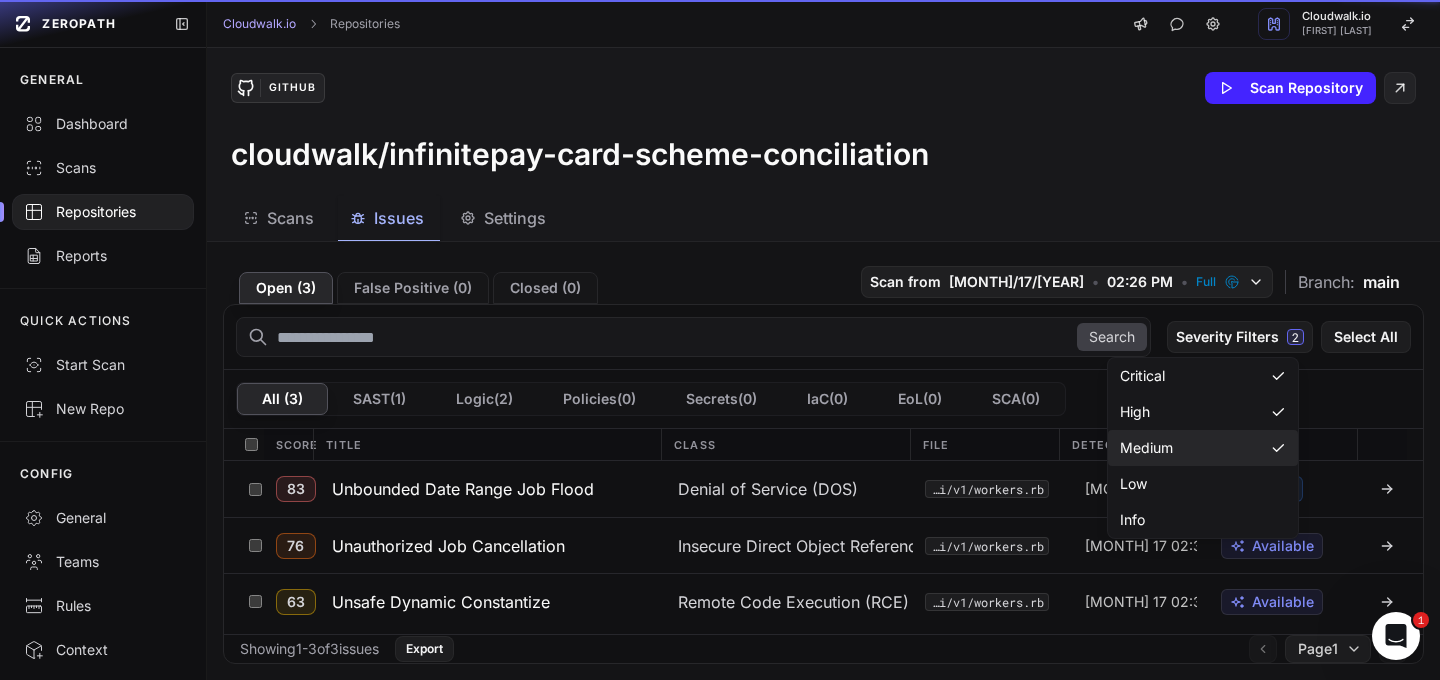 click on "Medium" 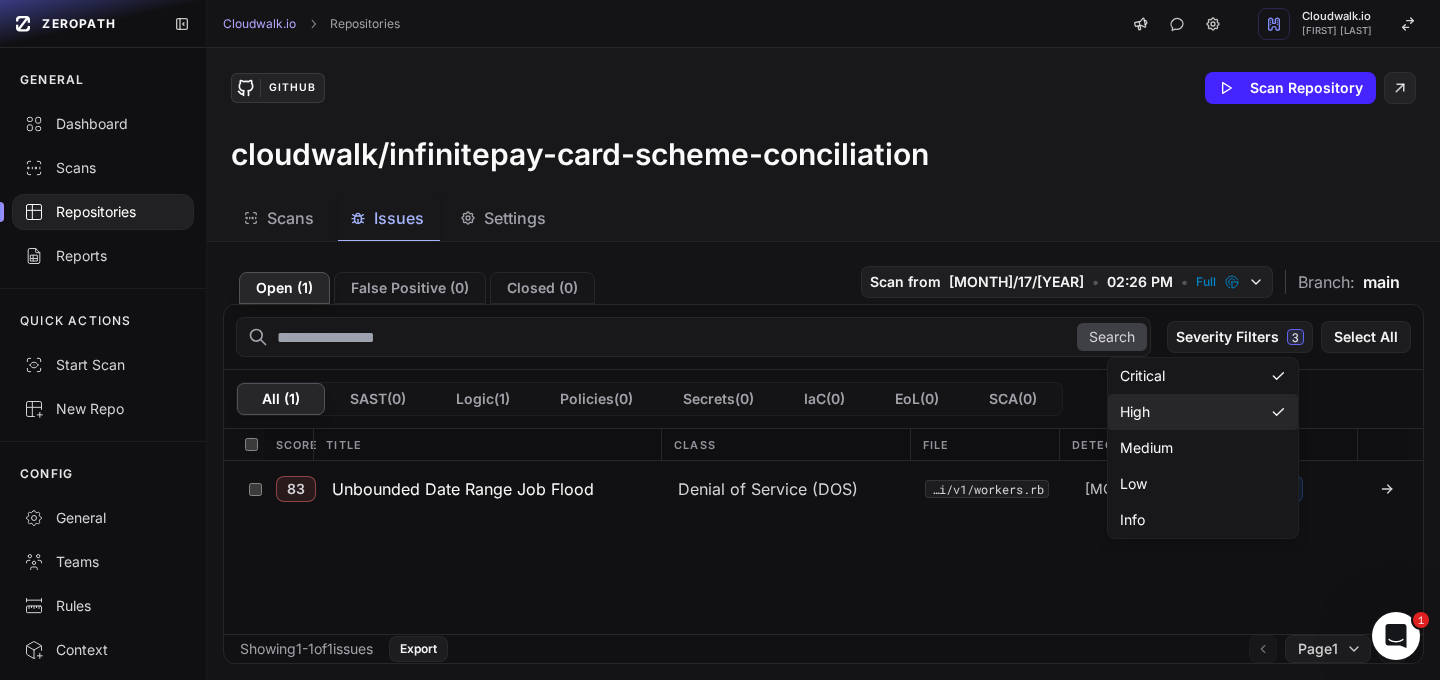 click on "High" 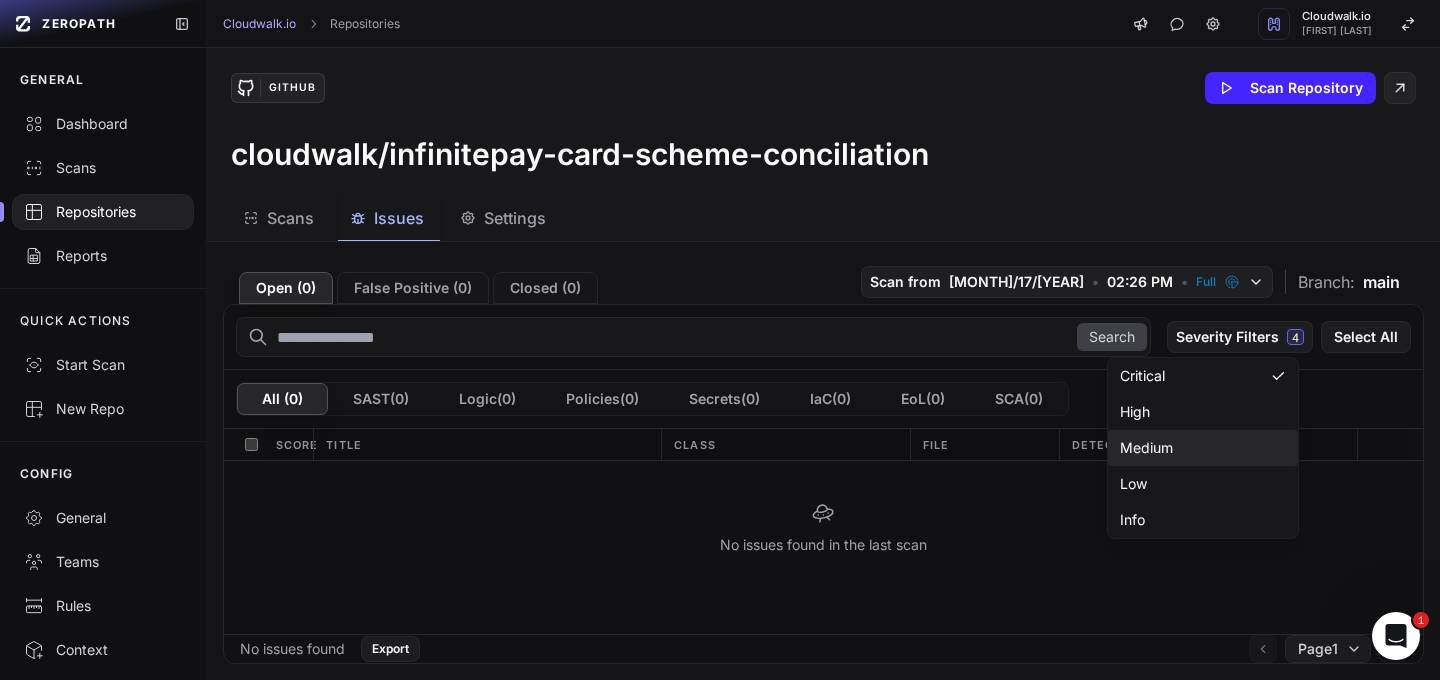 click on "Critical     High     Medium     Low     Info" at bounding box center [1203, 448] 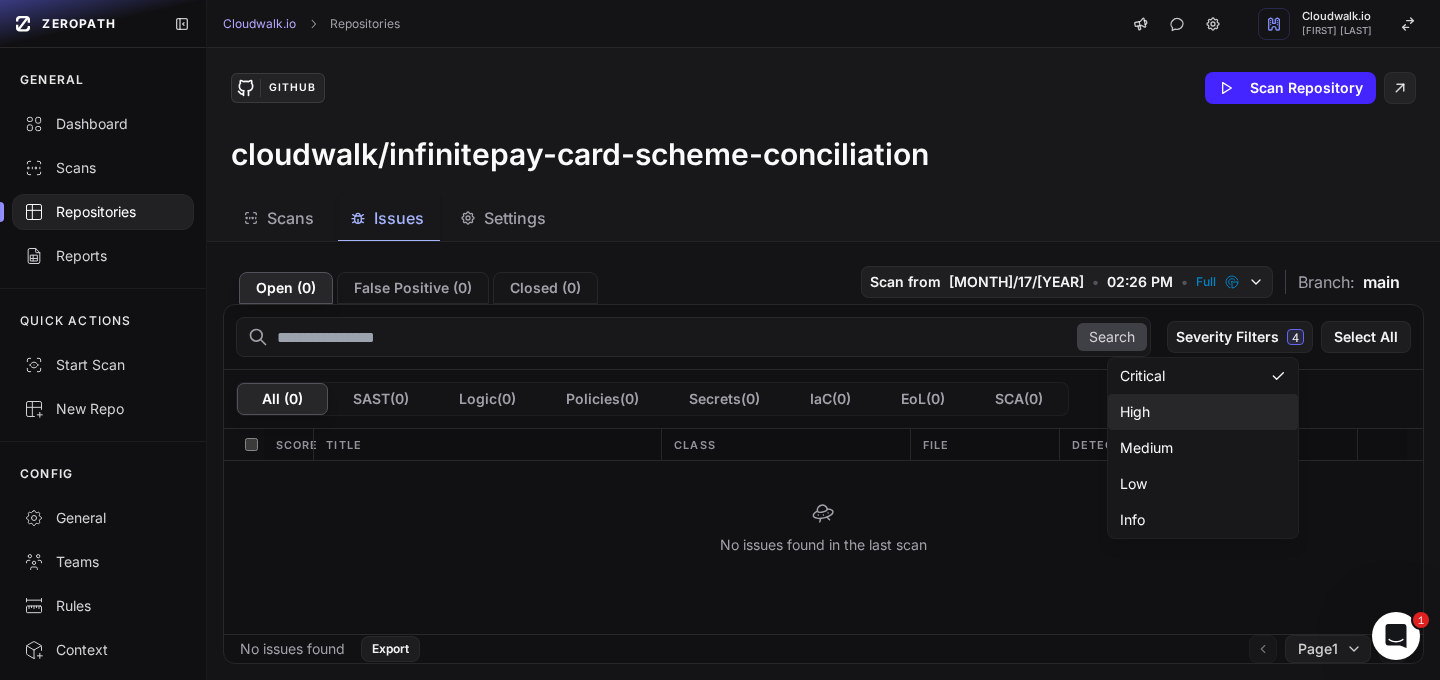 click on "High" 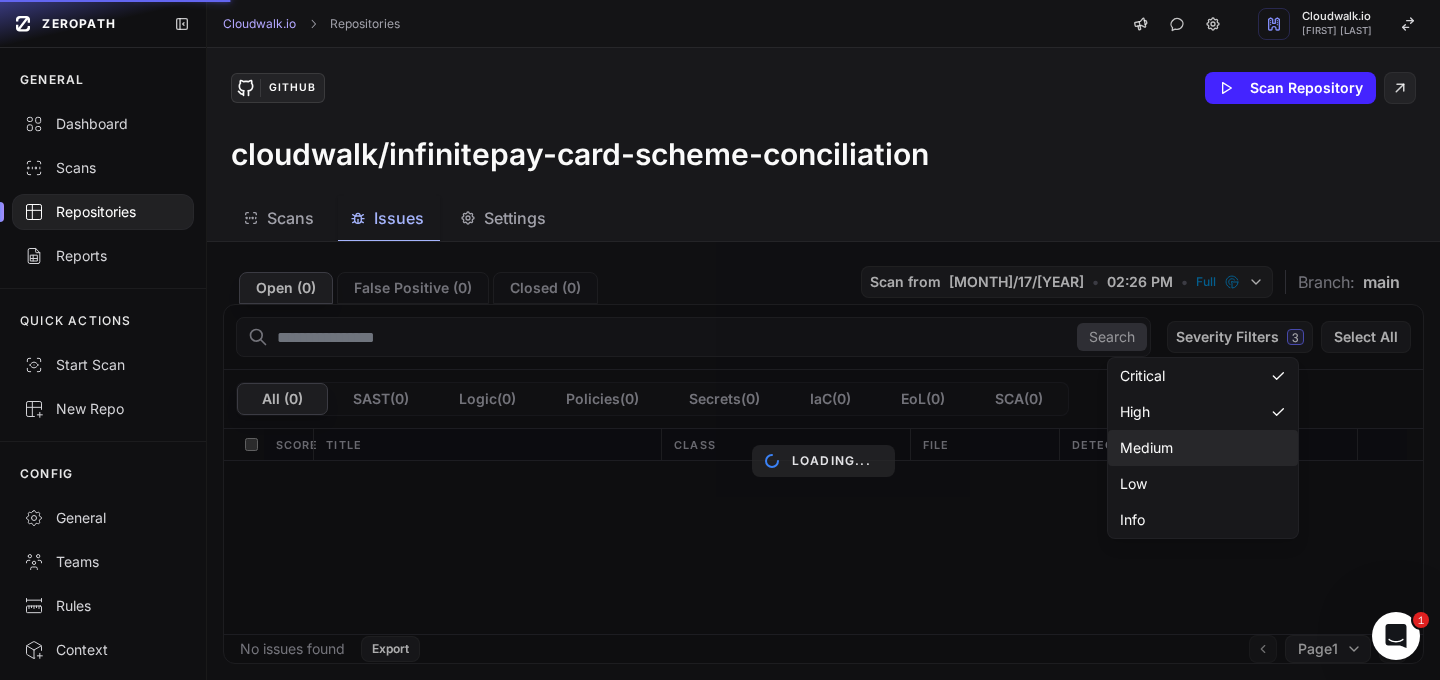 click on "Medium" 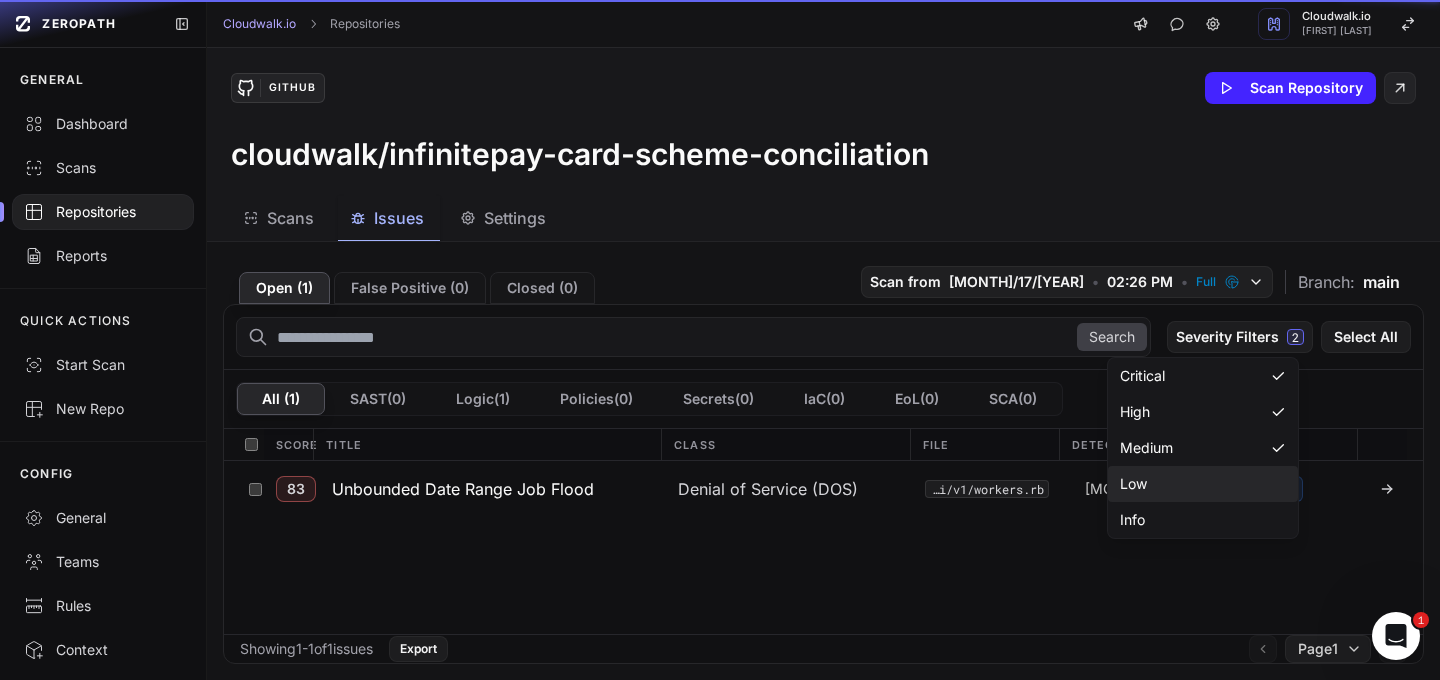 click on "Low" 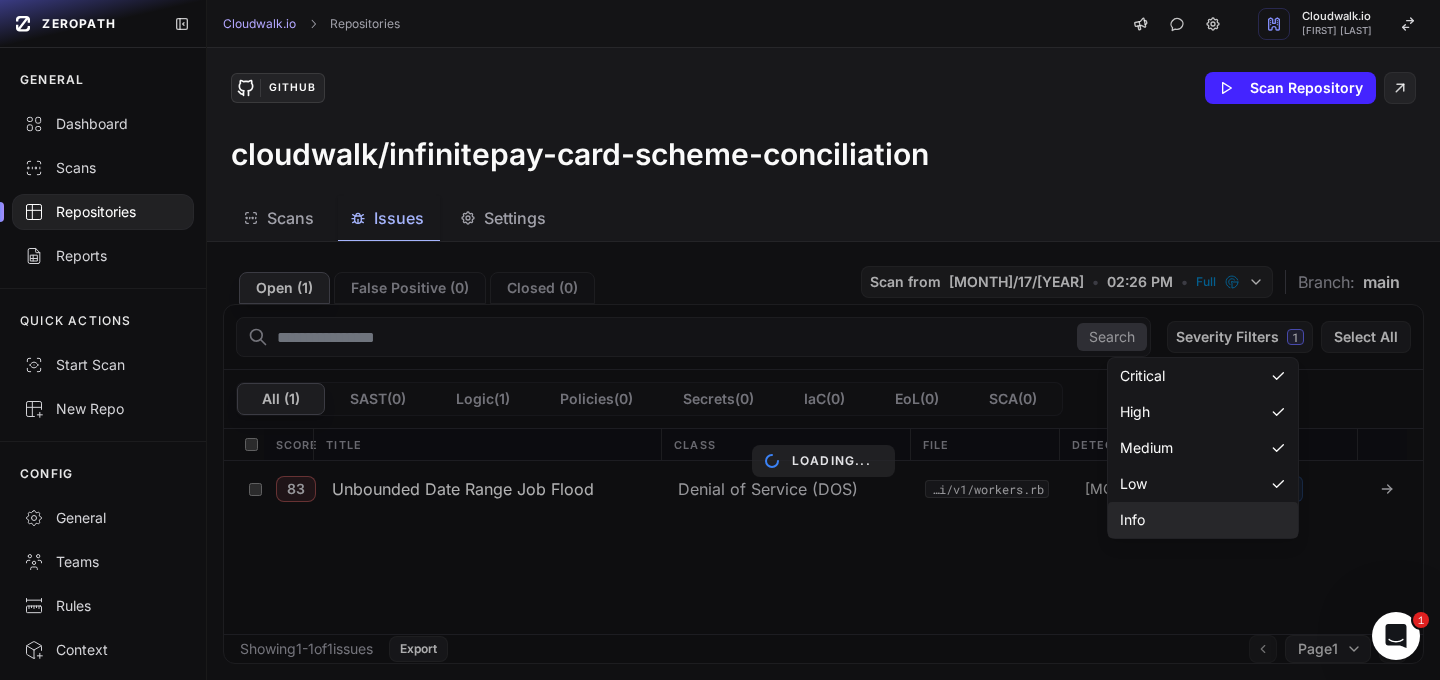 click on "Info" 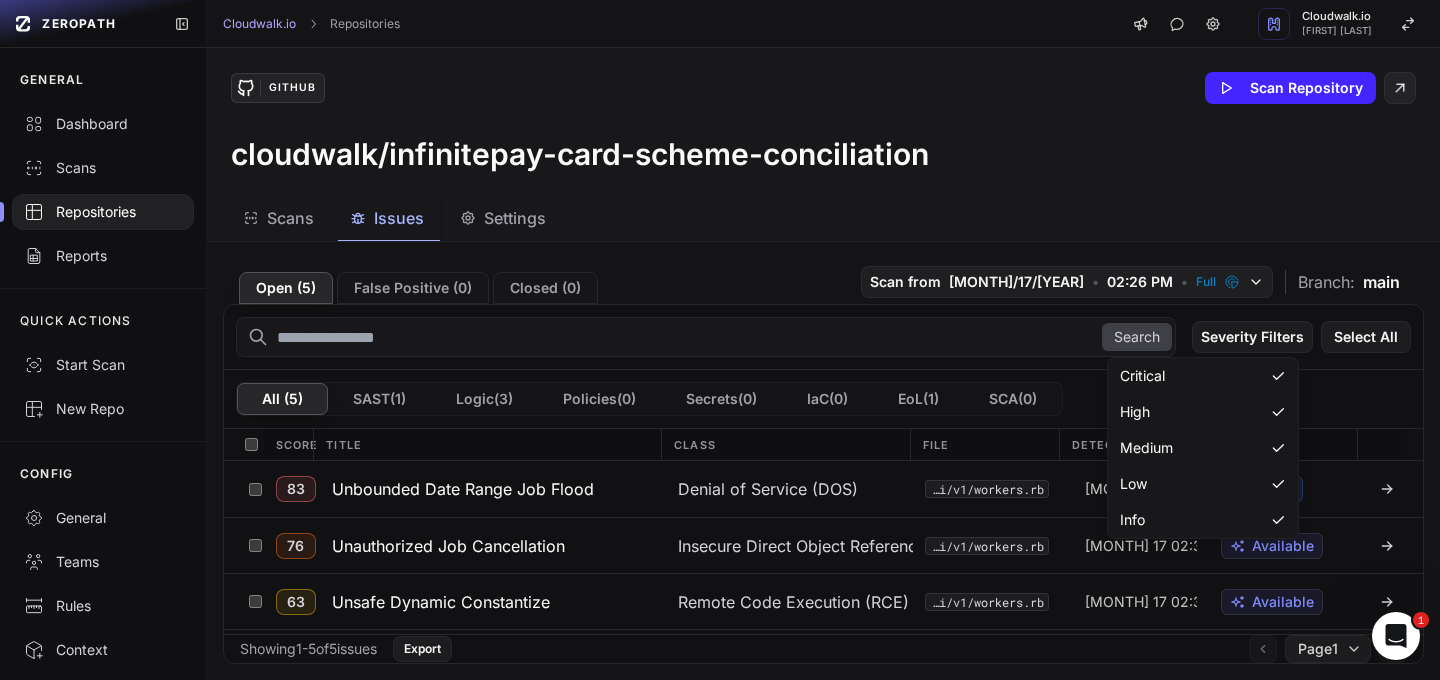 click on "GitHub
Scan Repository" at bounding box center (823, 88) 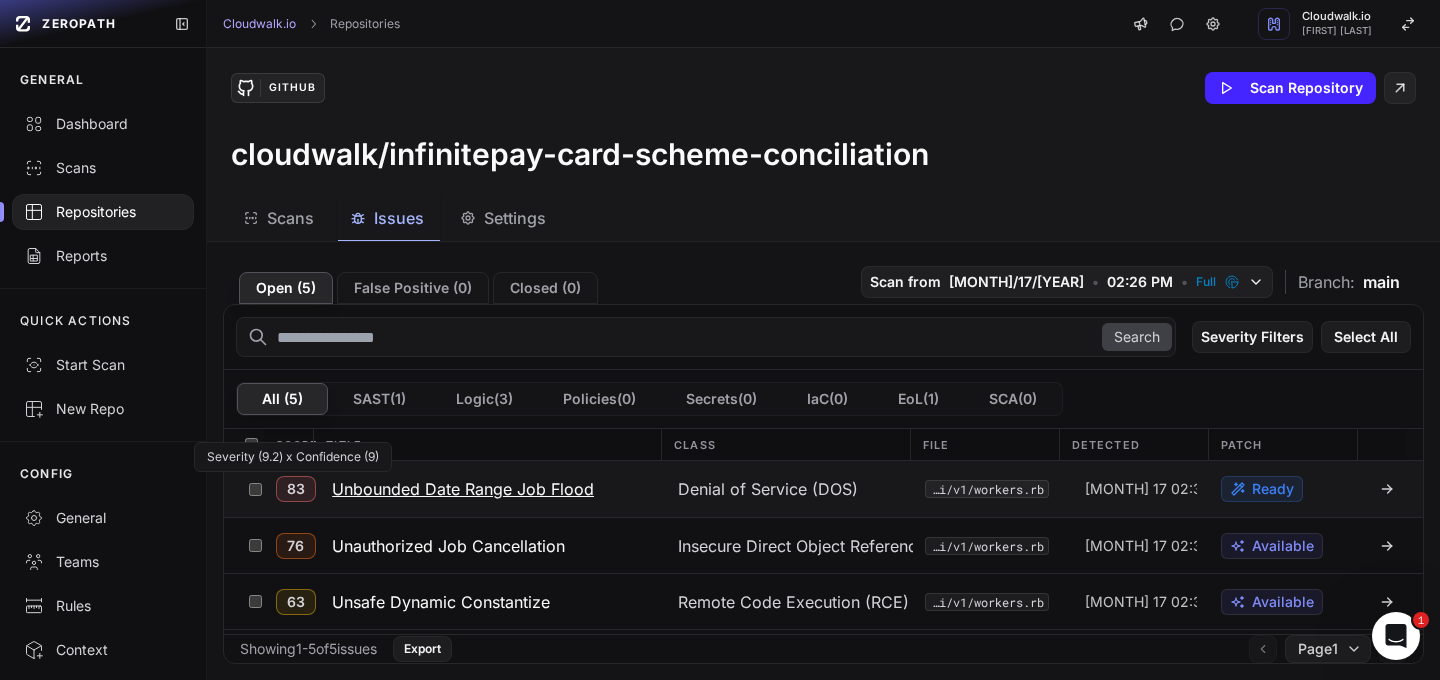 click on "83" at bounding box center [296, 489] 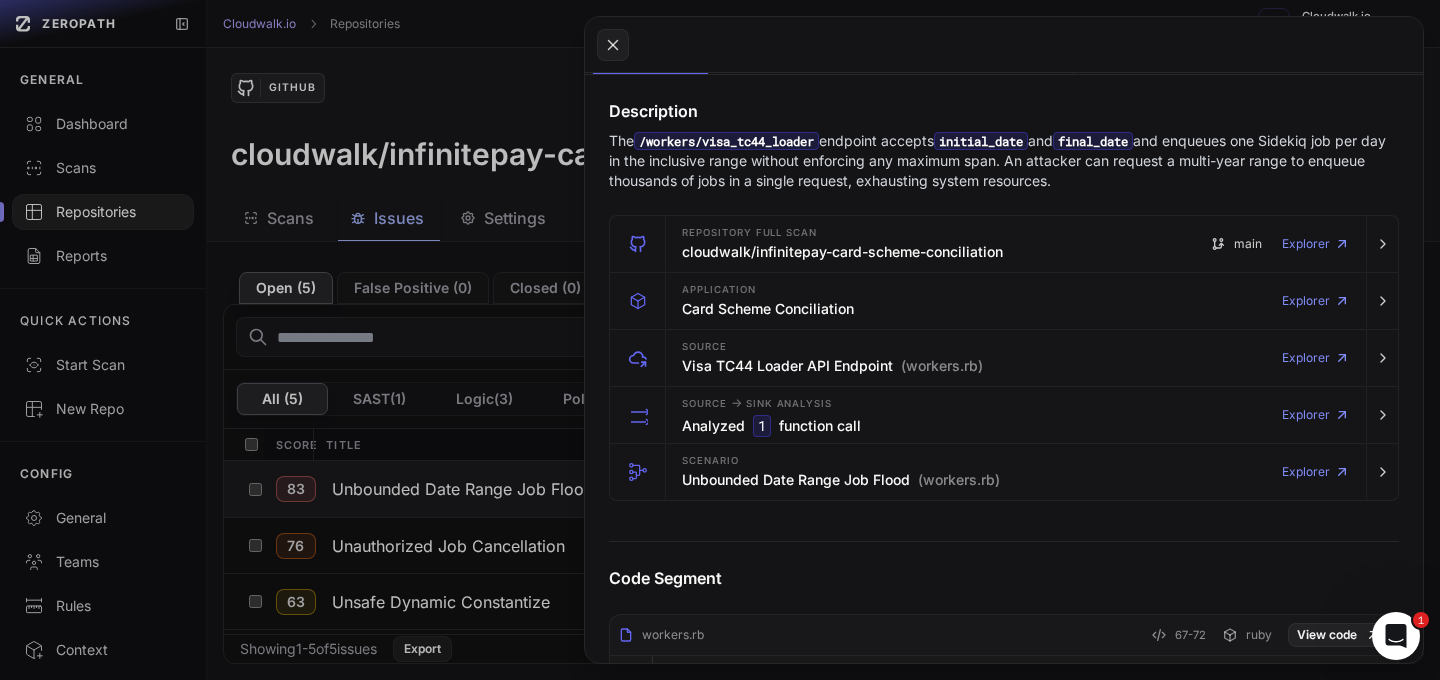 scroll, scrollTop: 0, scrollLeft: 0, axis: both 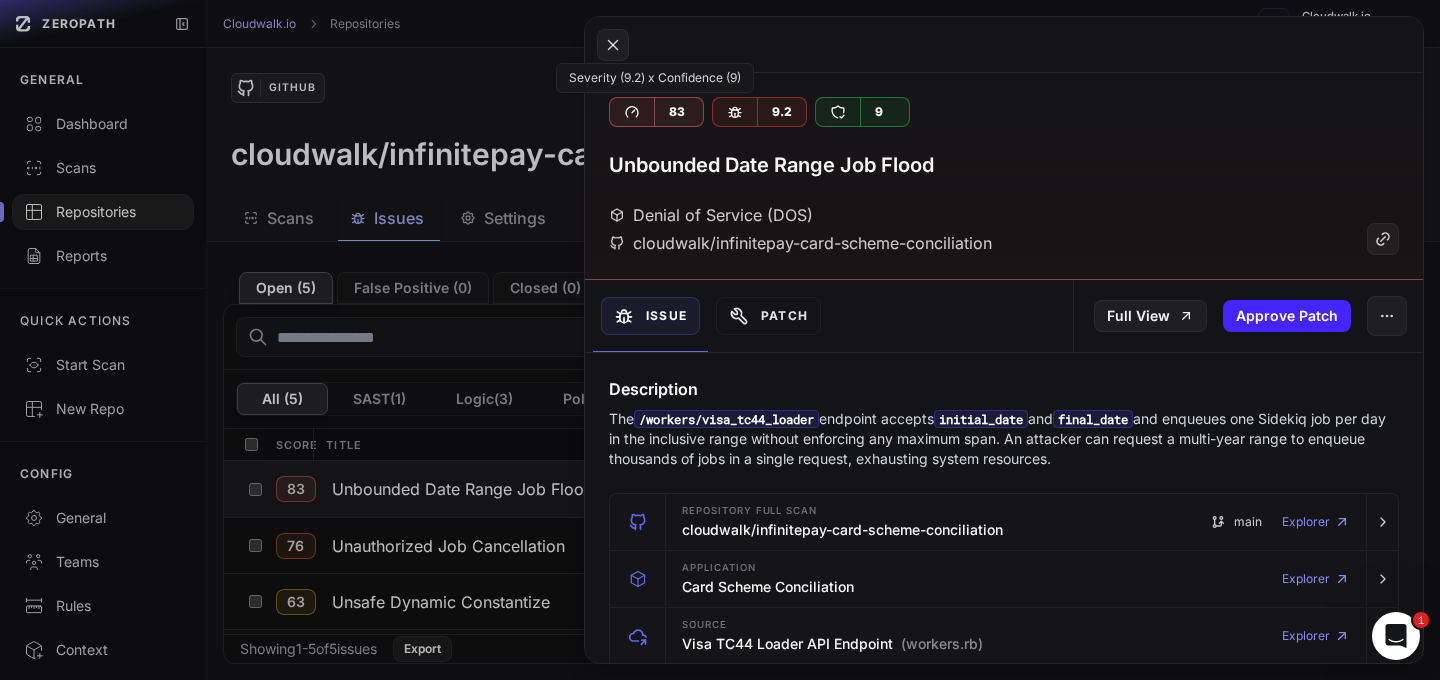 click on "83" at bounding box center [676, 112] 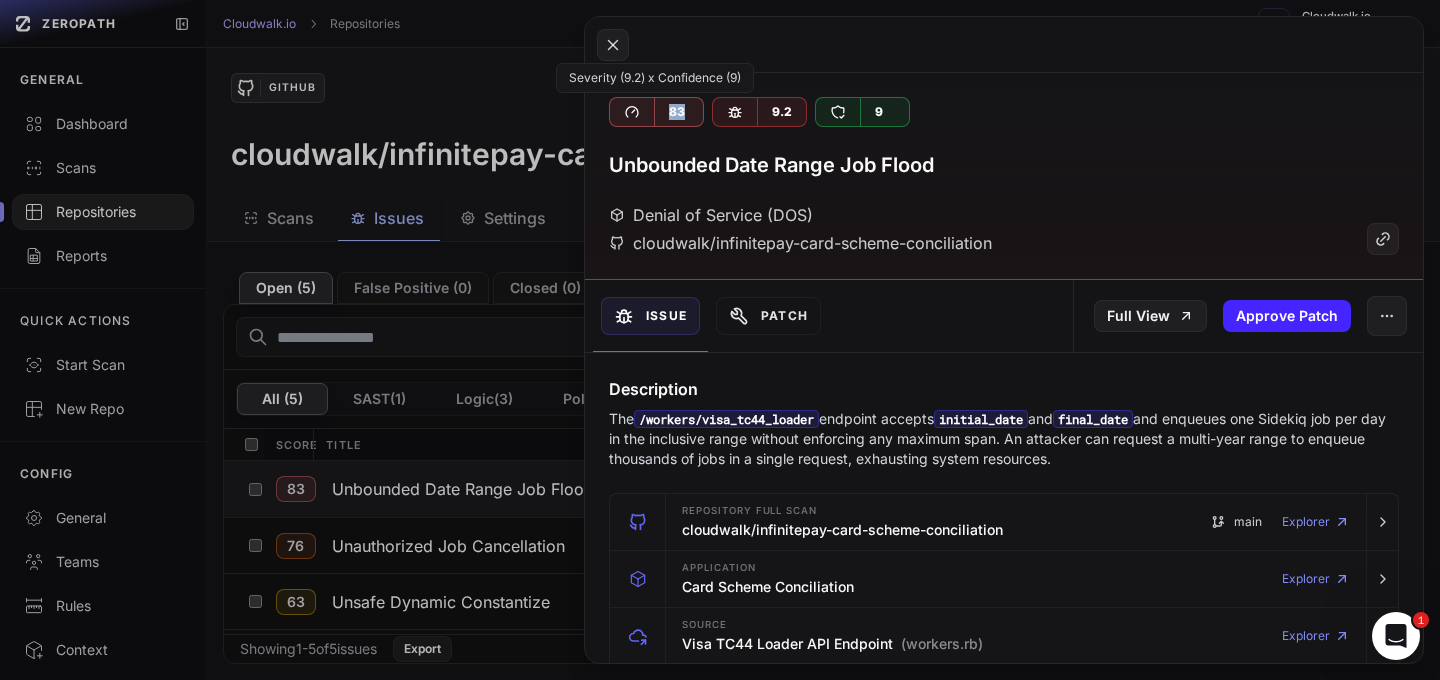 click on "83" at bounding box center (676, 112) 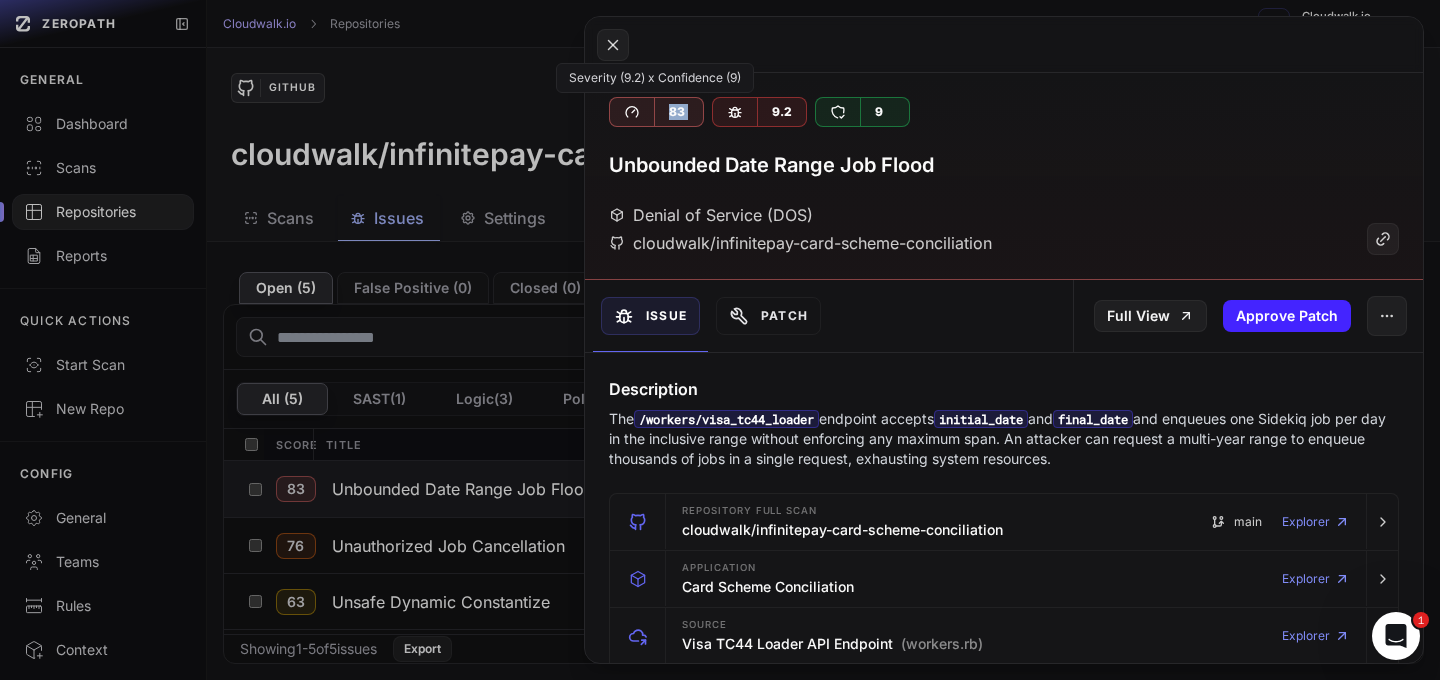click on "83" at bounding box center (676, 112) 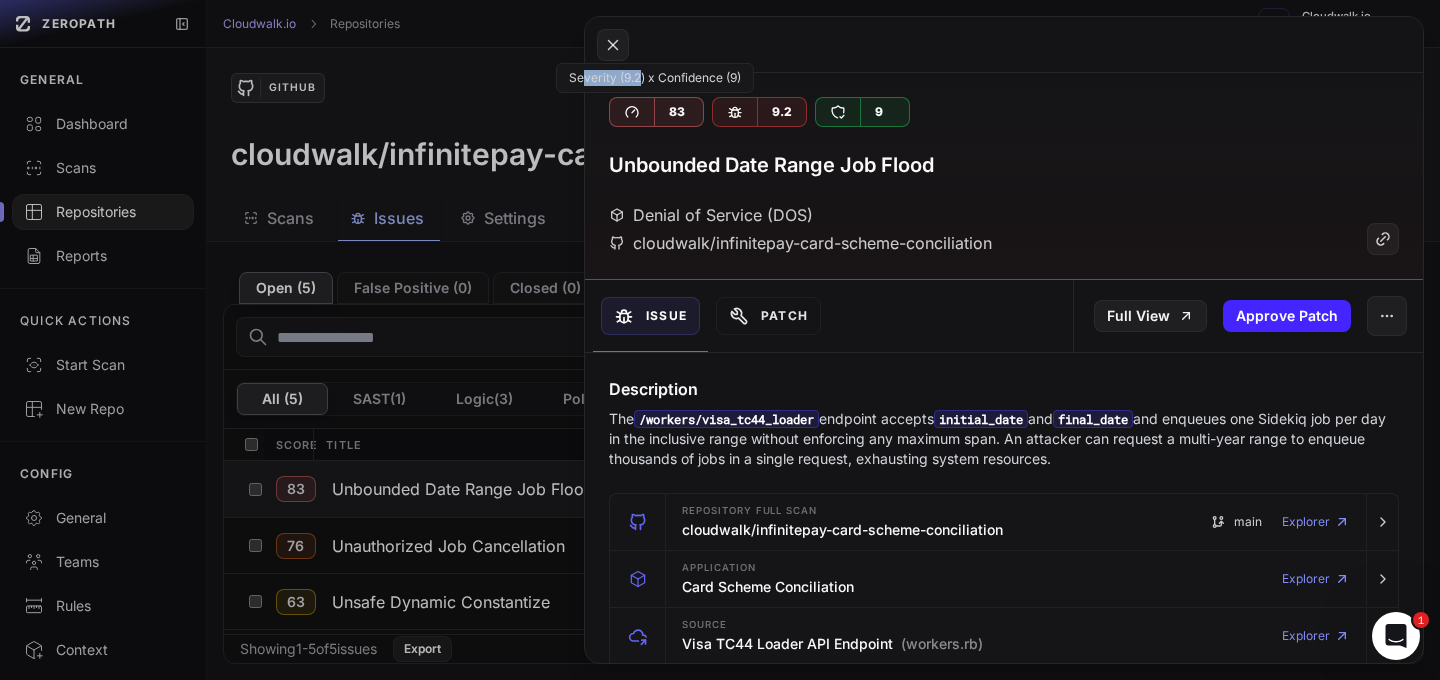 drag, startPoint x: 582, startPoint y: 78, endPoint x: 640, endPoint y: 78, distance: 58 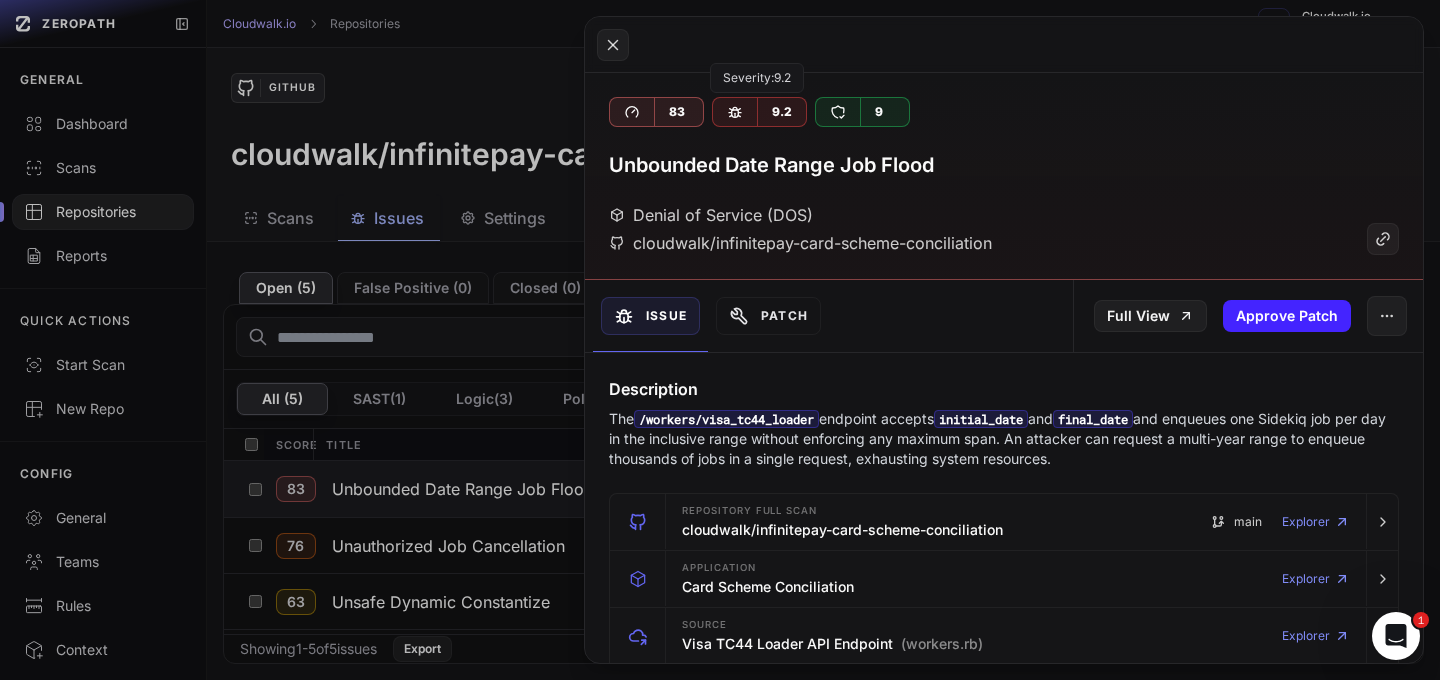click on "9.2" at bounding box center (781, 112) 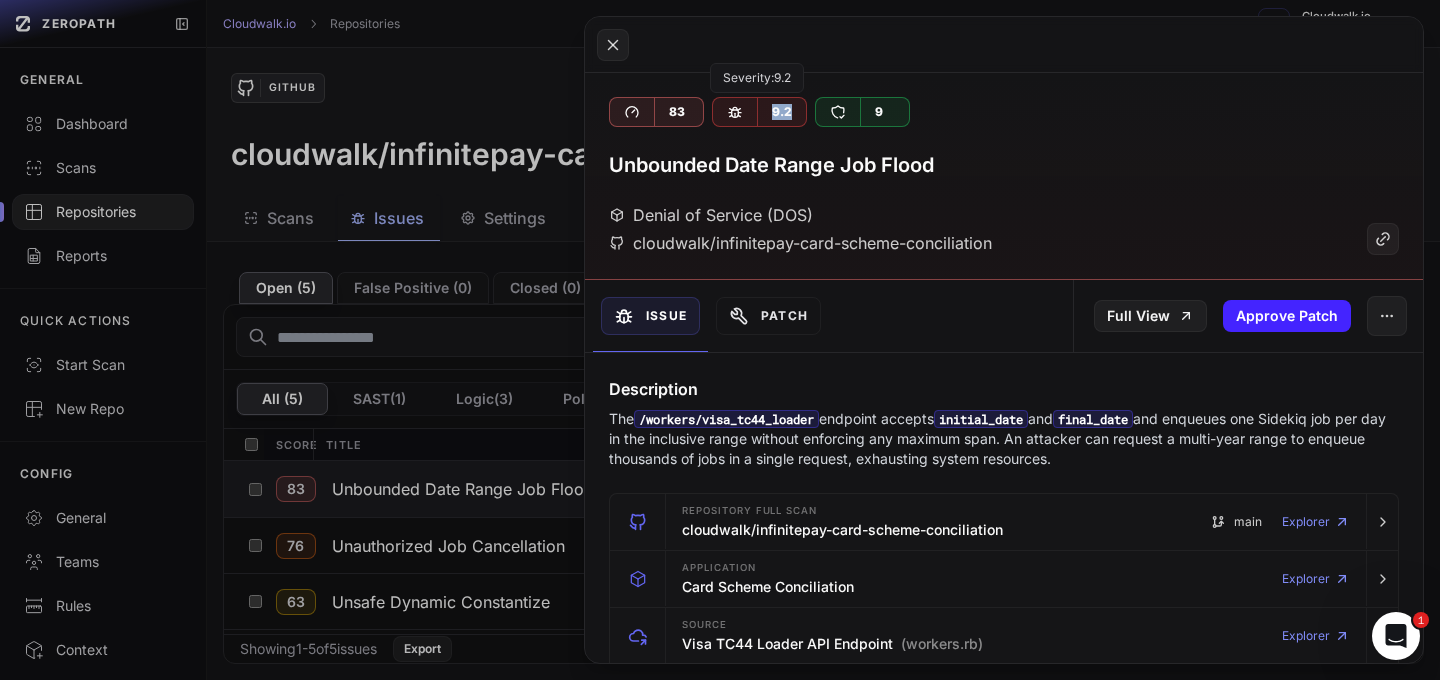 click on "9.2" at bounding box center (781, 112) 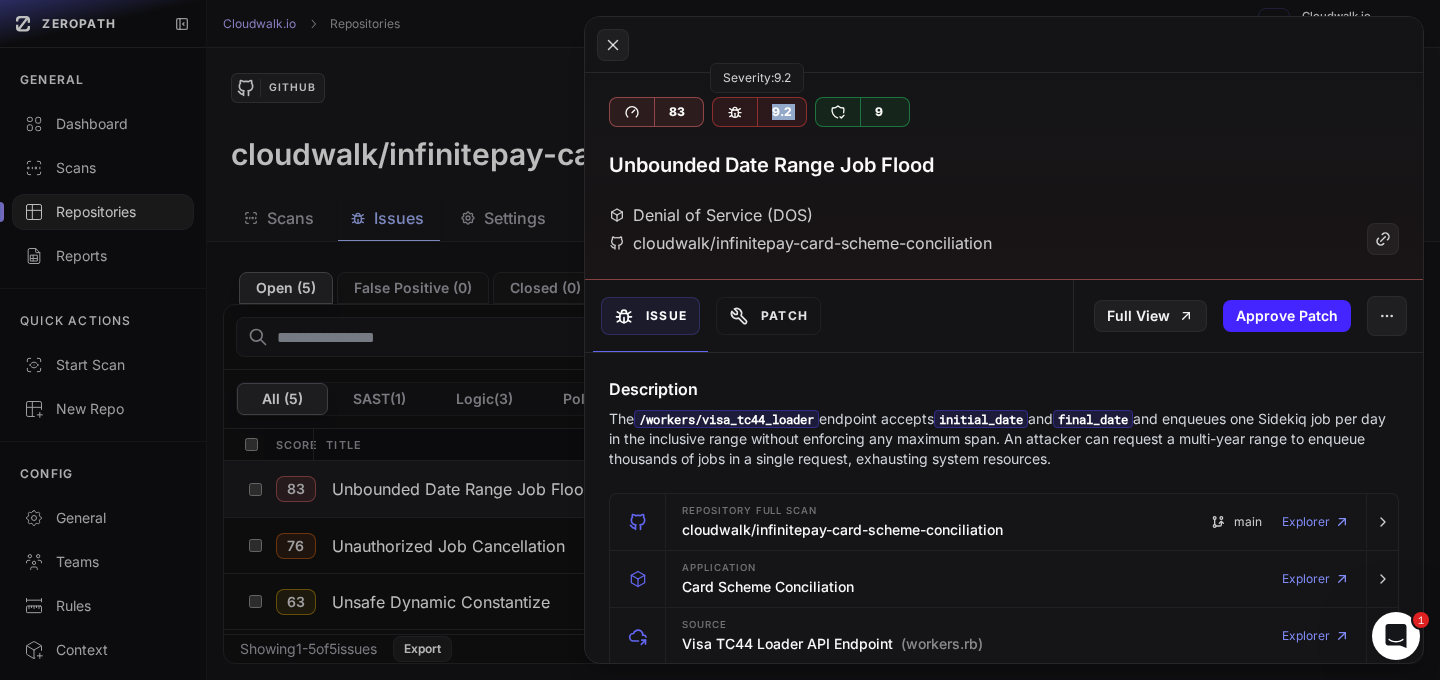 click on "9.2" at bounding box center [781, 112] 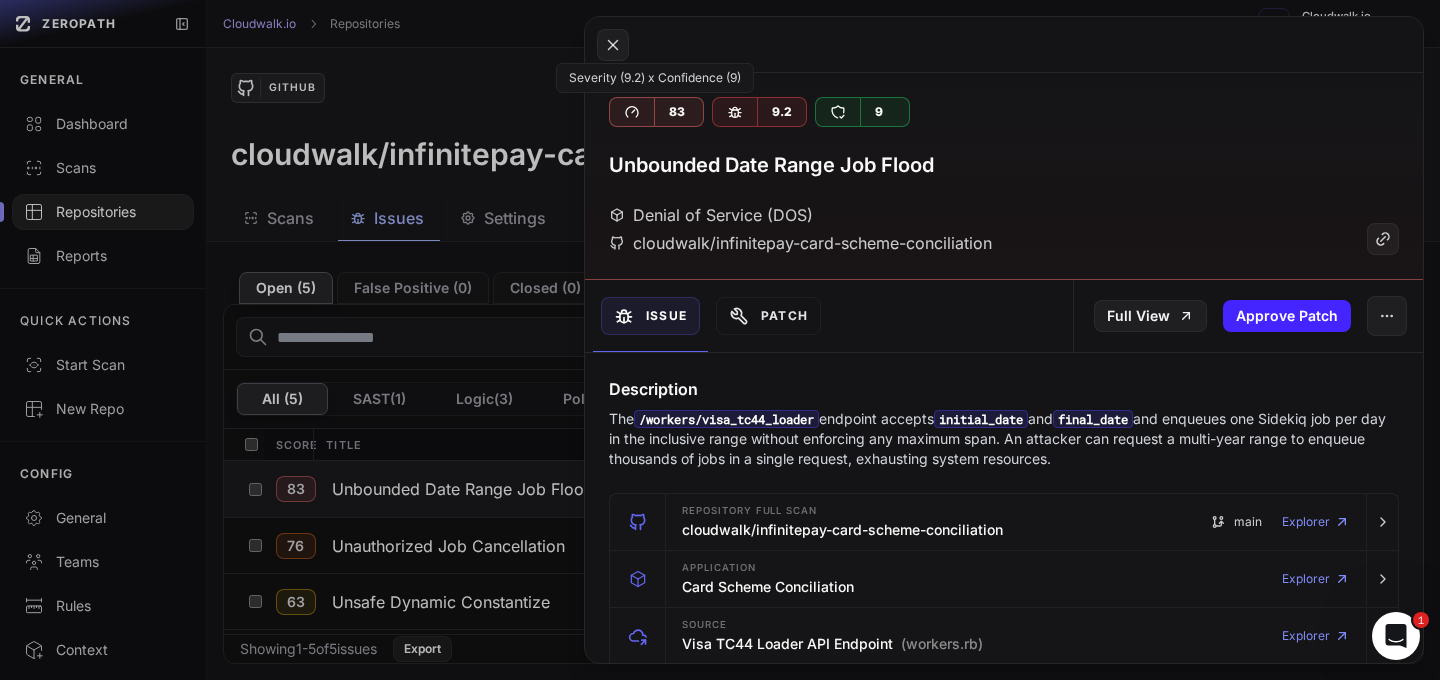 click on "83" at bounding box center [676, 112] 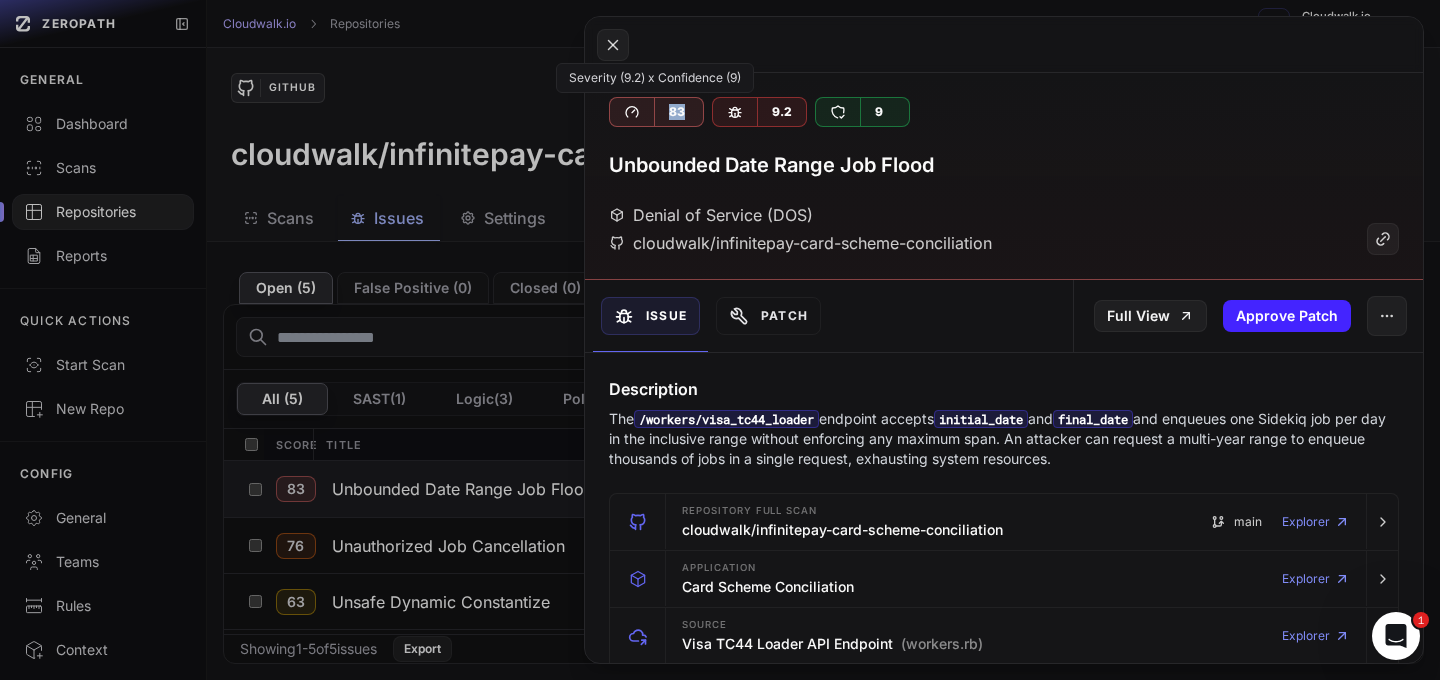 click on "83" at bounding box center (676, 112) 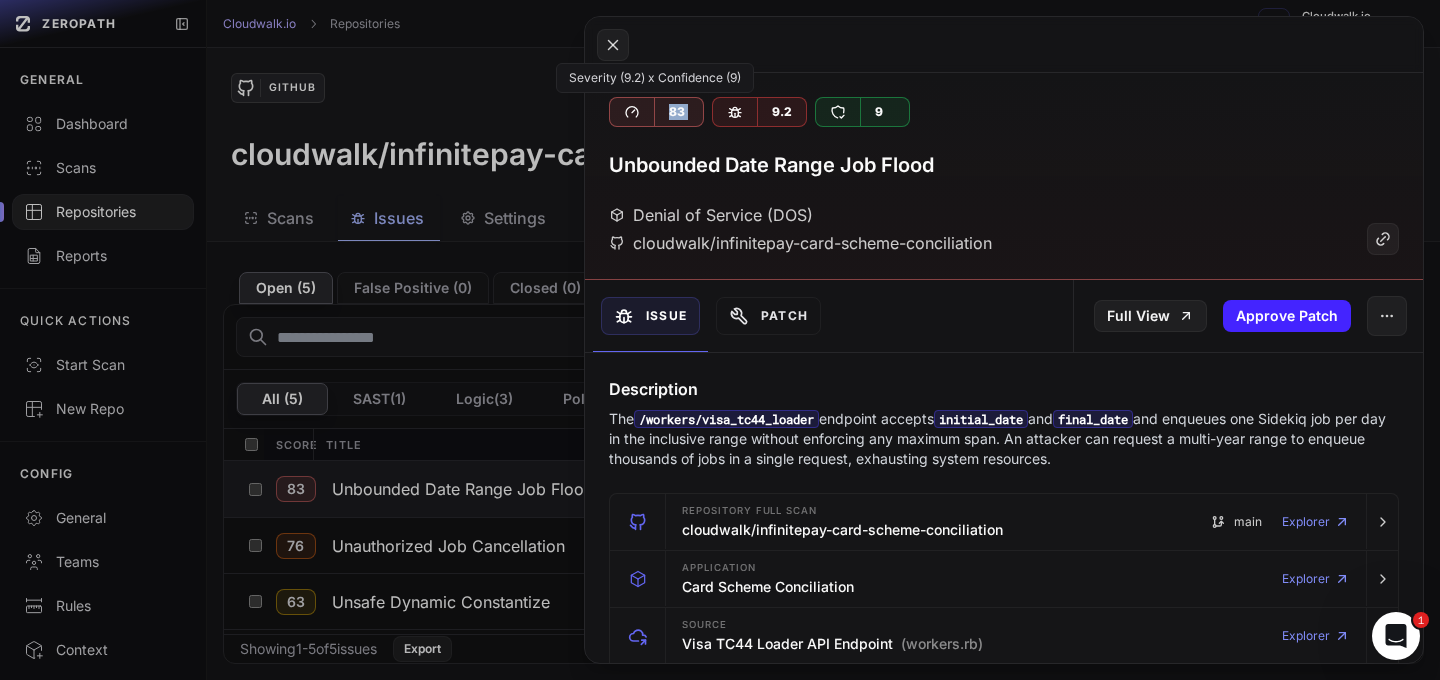 click on "83" at bounding box center [676, 112] 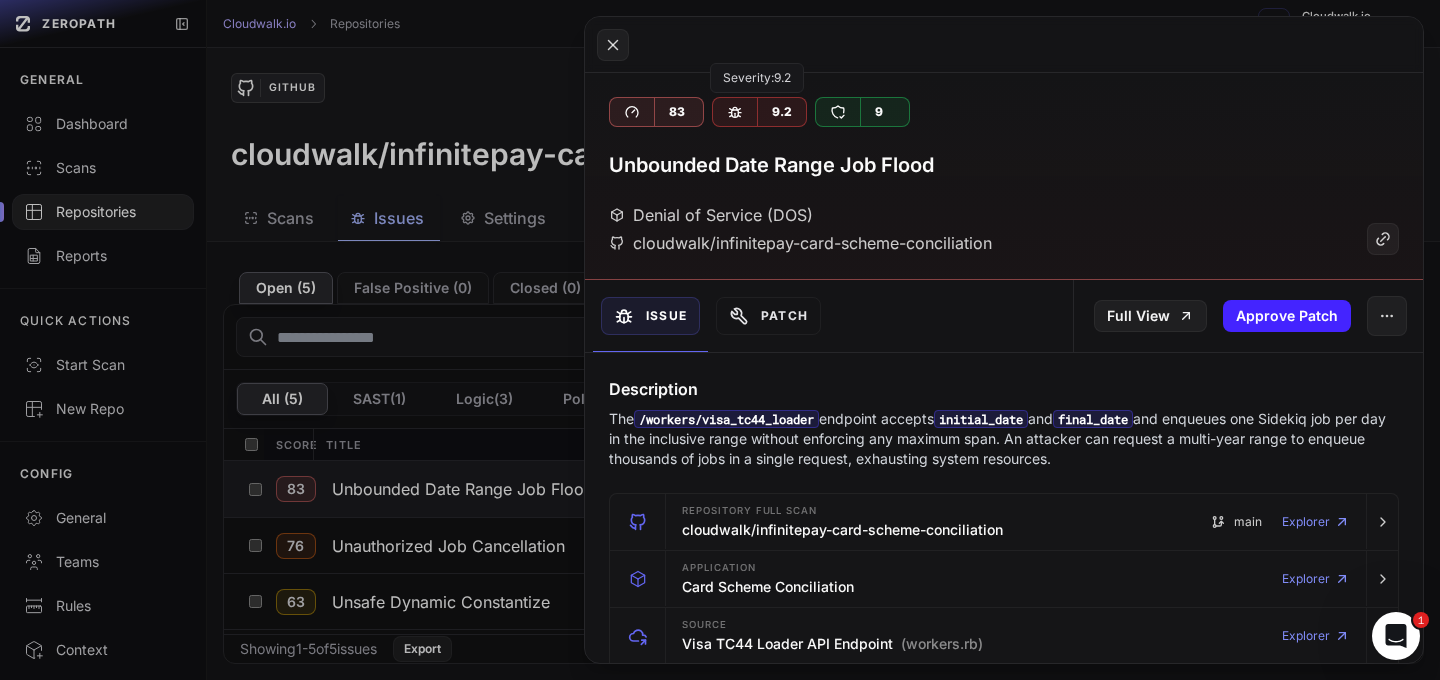 click on "9.2" at bounding box center [781, 112] 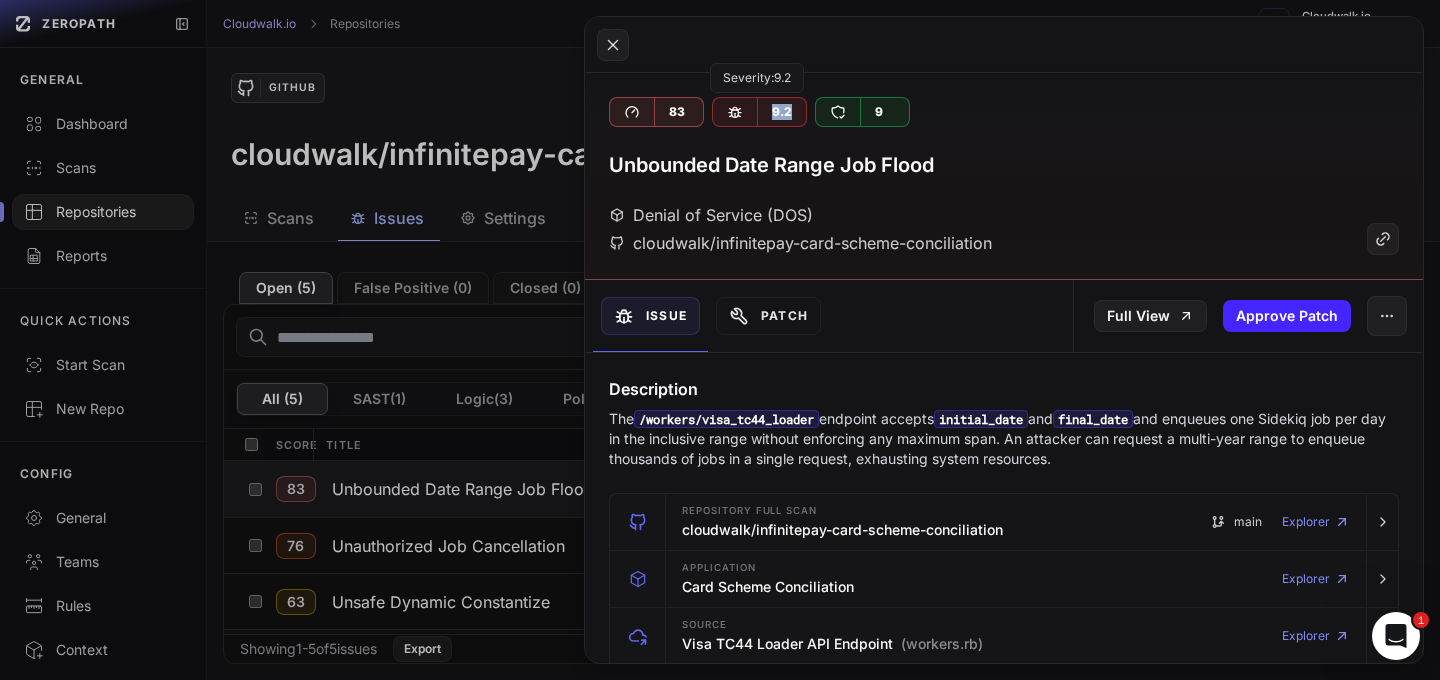 click on "9.2" at bounding box center [781, 112] 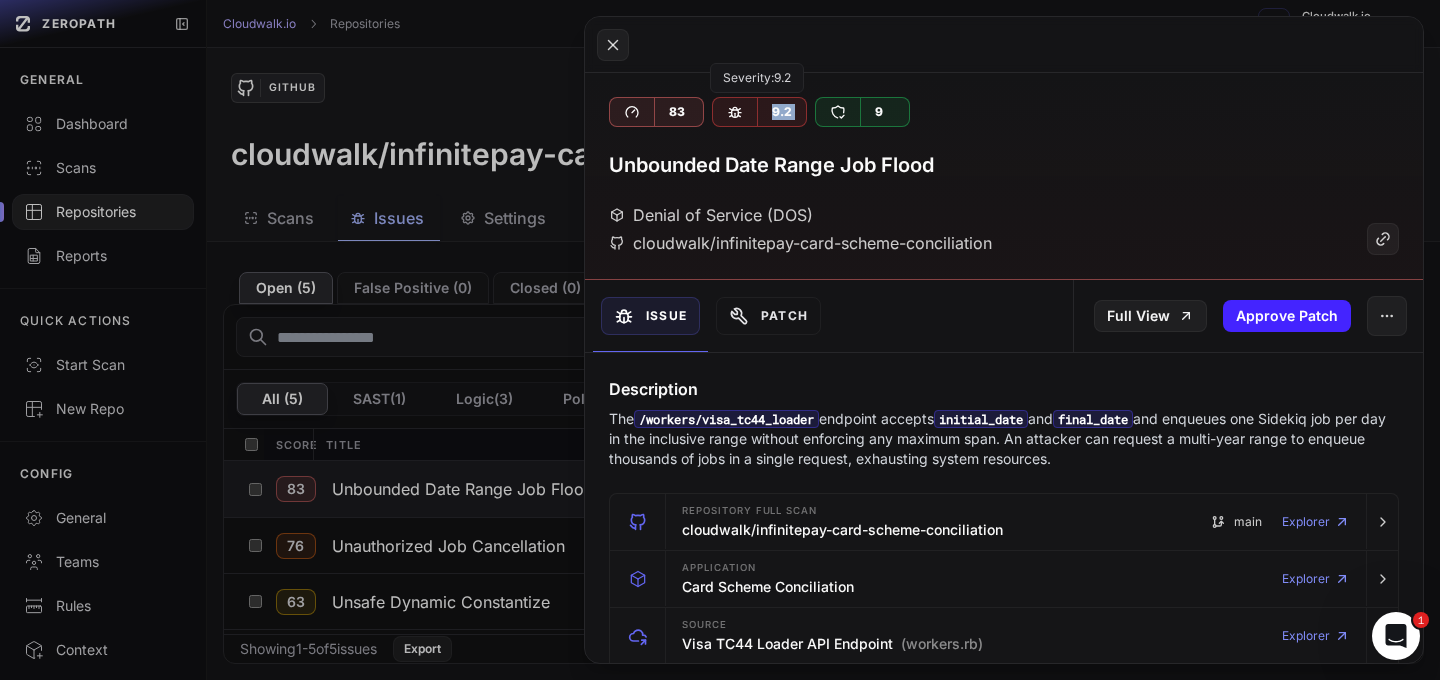click on "9.2" at bounding box center [781, 112] 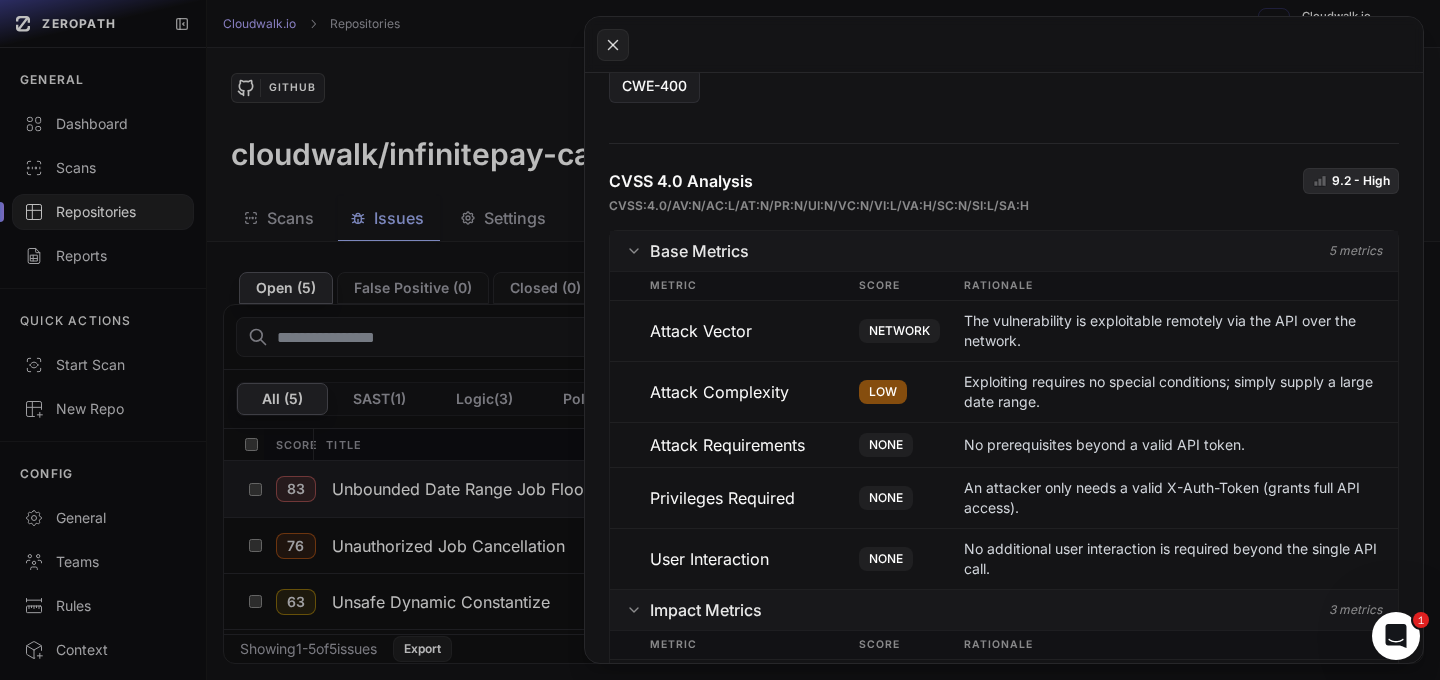 scroll, scrollTop: 1593, scrollLeft: 0, axis: vertical 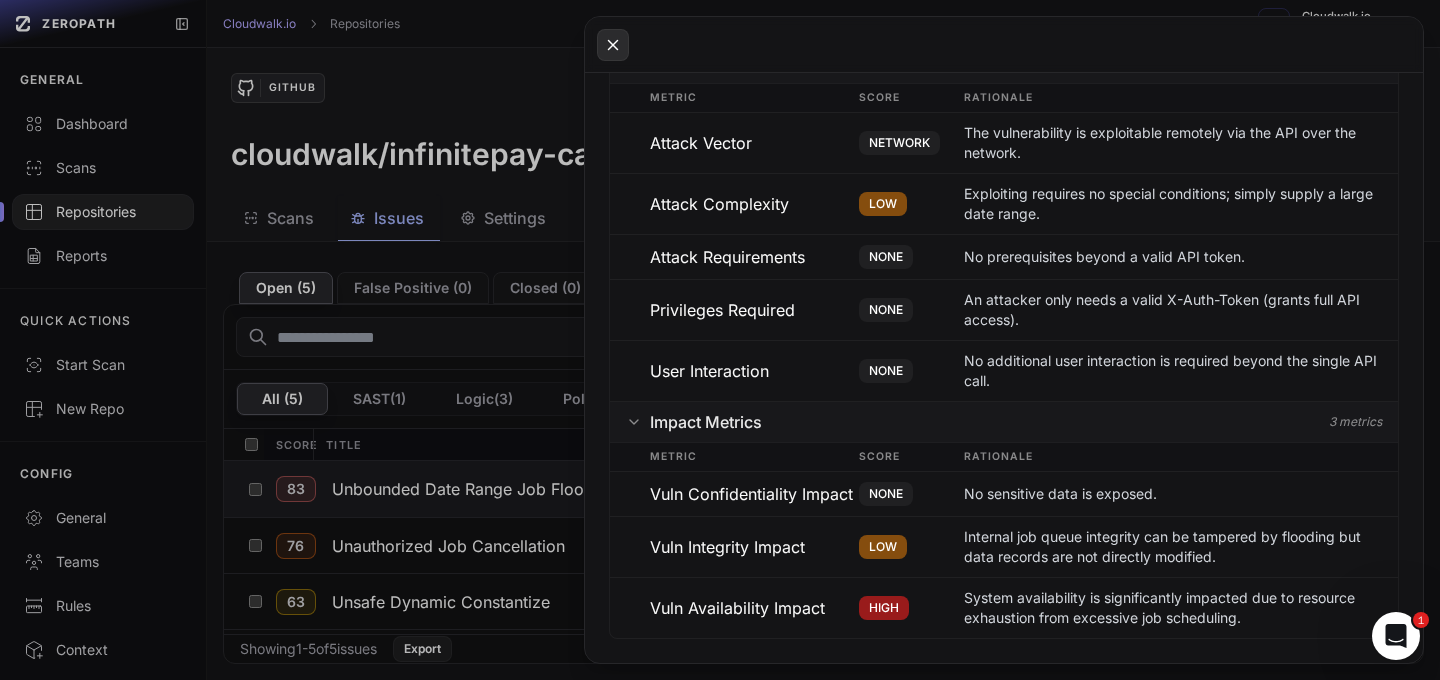 click 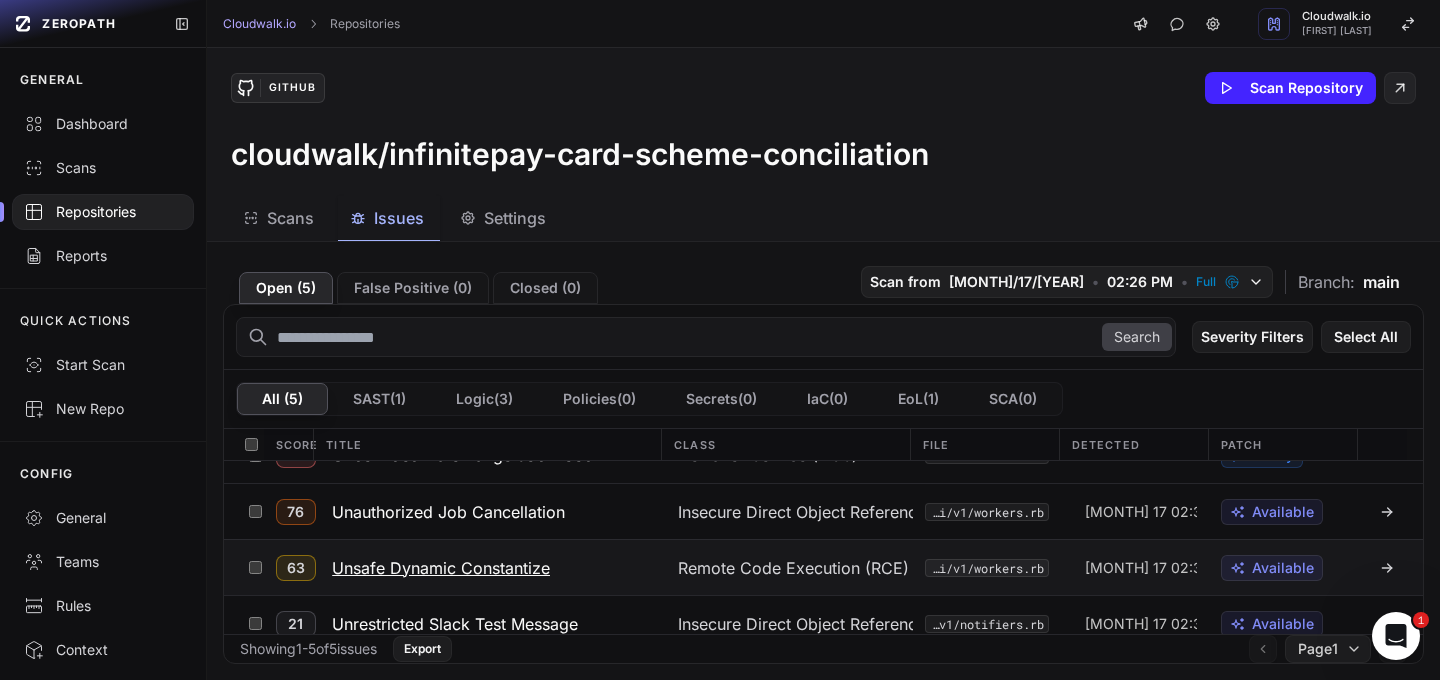 scroll, scrollTop: 107, scrollLeft: 0, axis: vertical 